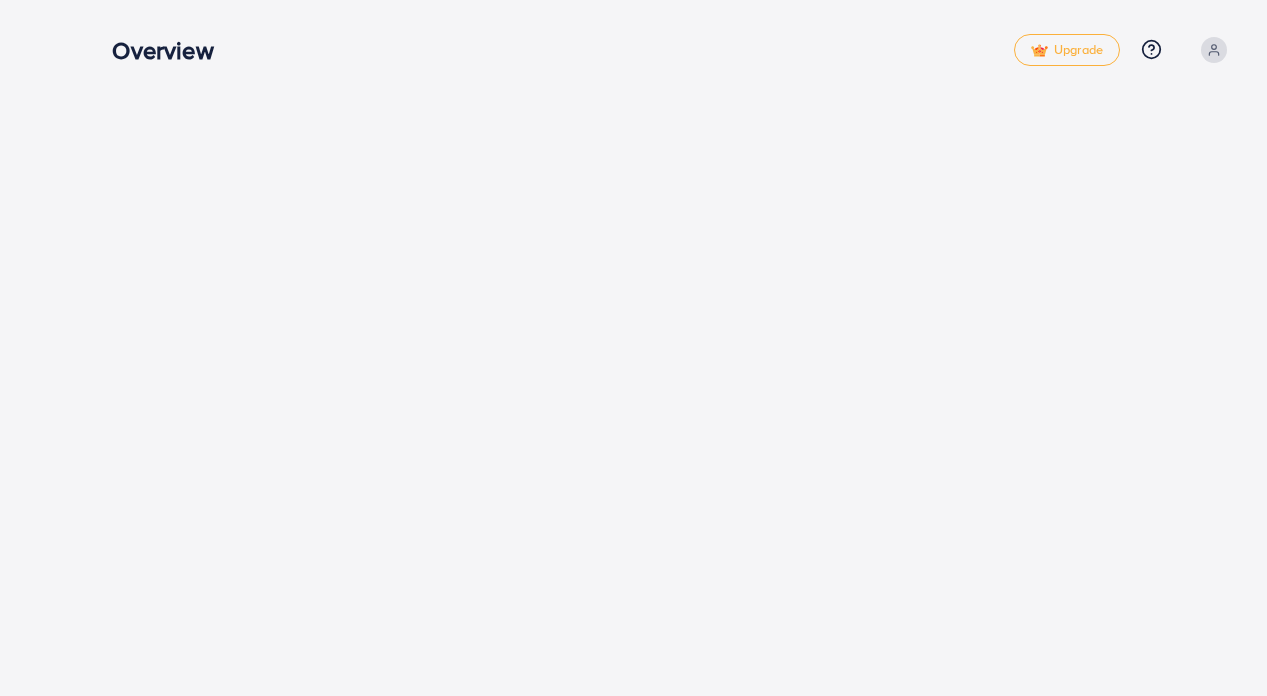 scroll, scrollTop: 0, scrollLeft: 0, axis: both 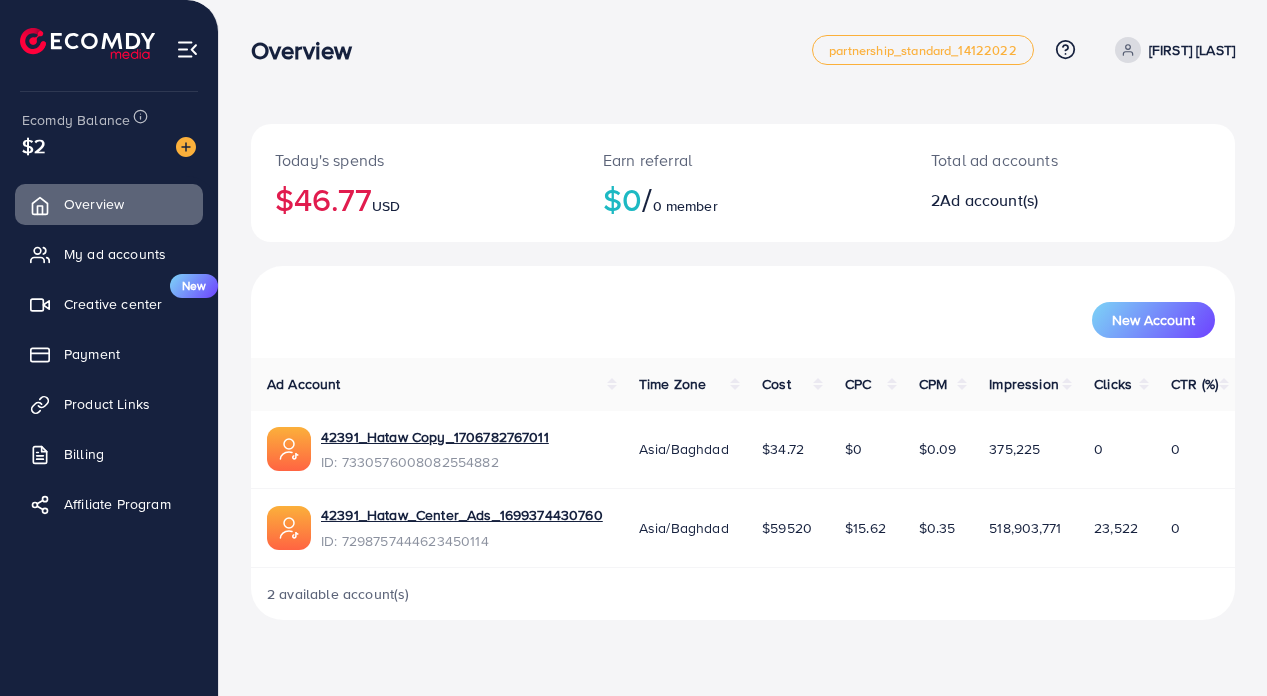 click on "Today's spends   $46.77  USD  Earn referral   $0 / 0 member  Total ad accounts   2  Ad account(s)  New Account                Ad Account Time Zone Cost CPC CPM Impression Clicks CTR (%)            42391_Hataw Copy_1706782767011  ID: 7330576008082554882  Asia/Baghdad   $34.72   $0   $0.09   375,225   0   0       42391_Hataw_Center_Ads_1699374430760  ID: 7298757444623450114  Asia/Baghdad   $59520   $15.62   $0.35   518,903,771   23,522   0          2 available account(s)" at bounding box center [743, 326] 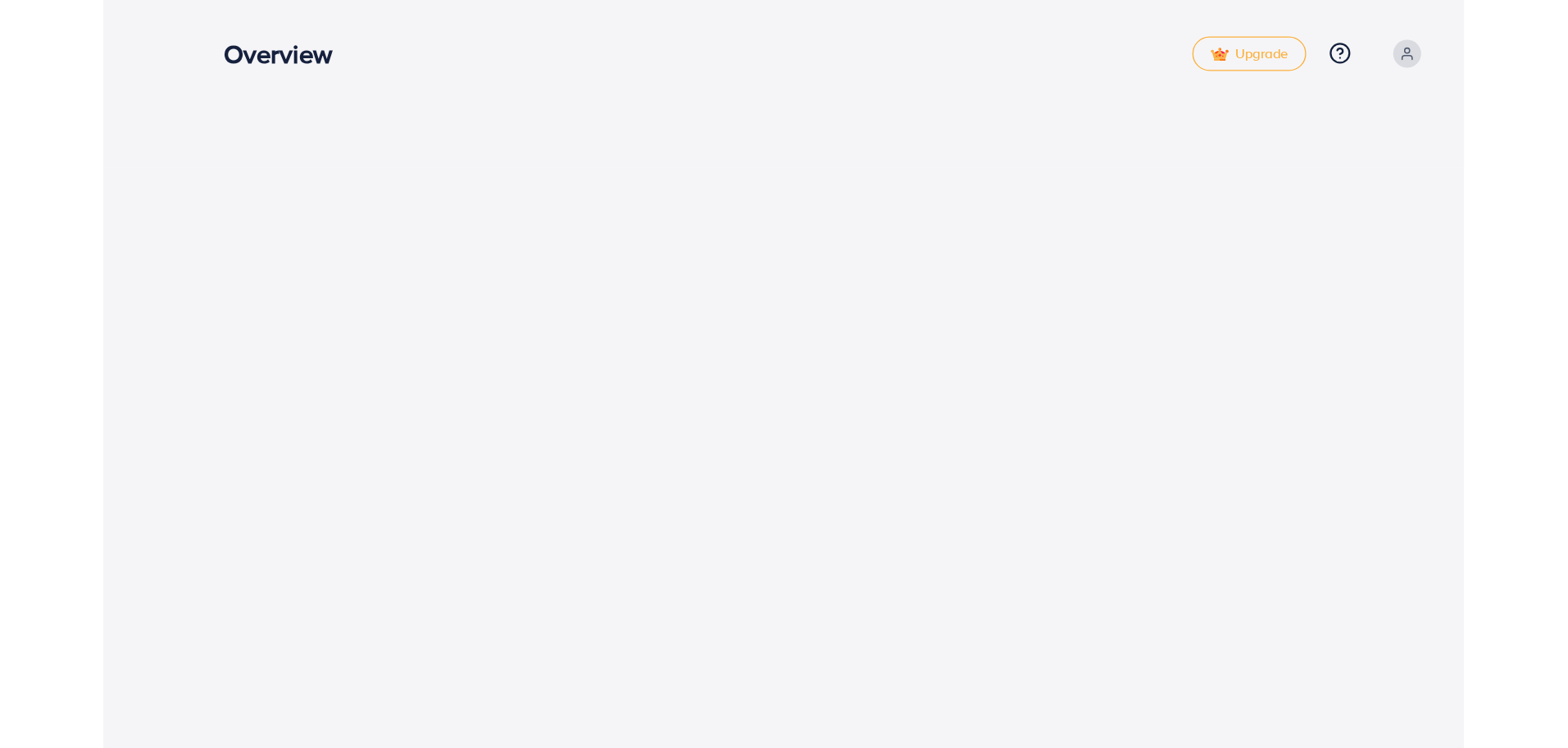 scroll, scrollTop: 0, scrollLeft: 0, axis: both 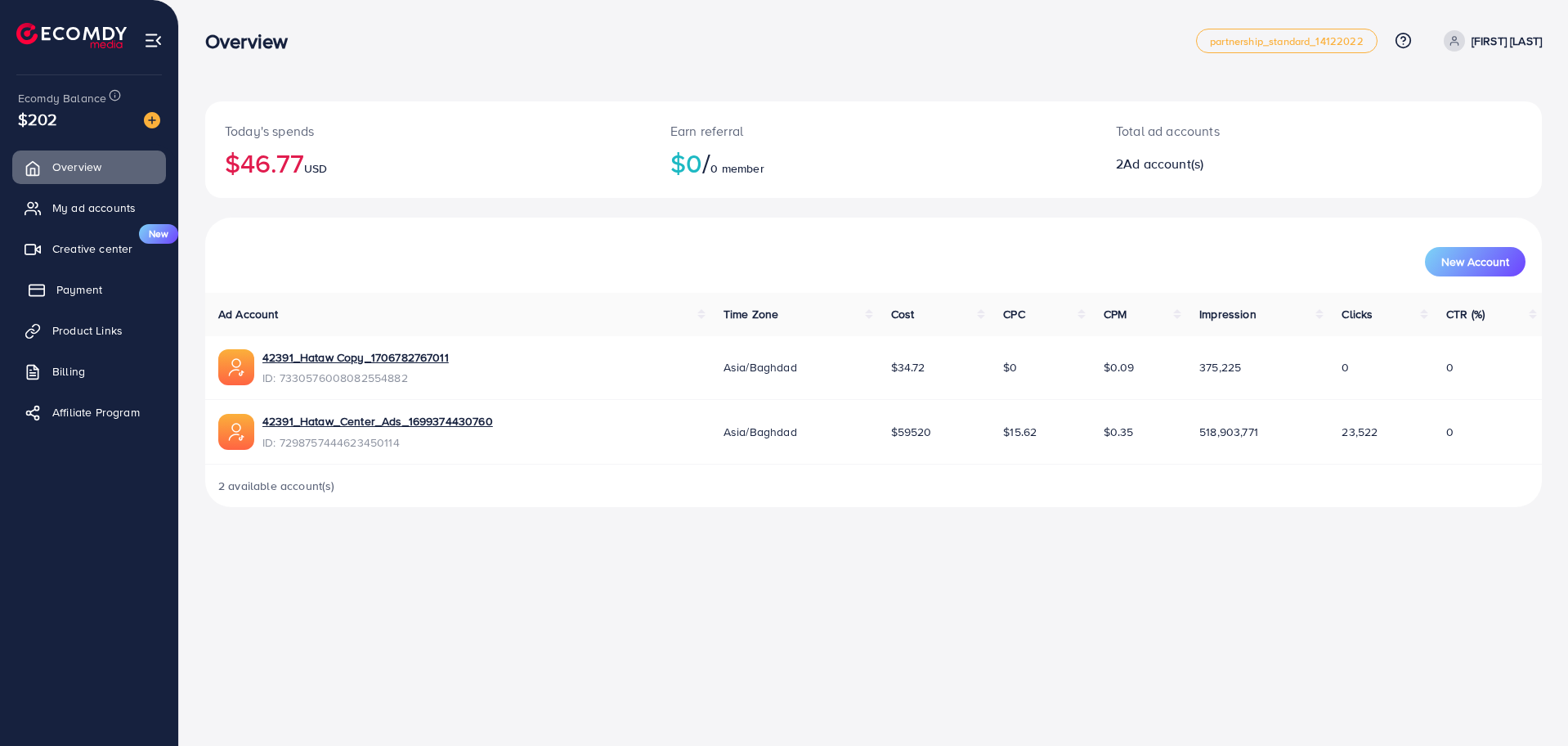 click on "Payment" at bounding box center [79, 290] 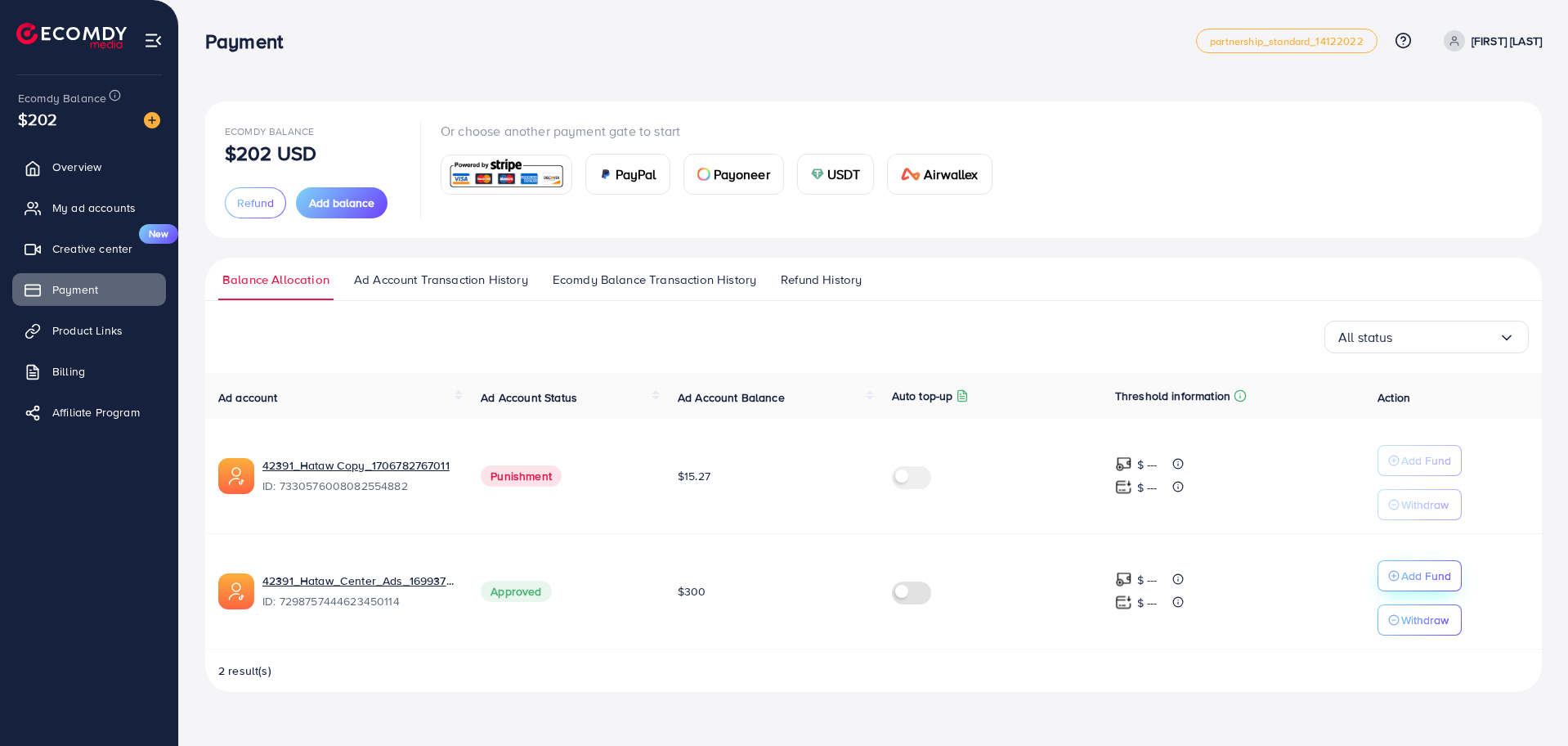 click on "Add Fund" at bounding box center [1419, 576] 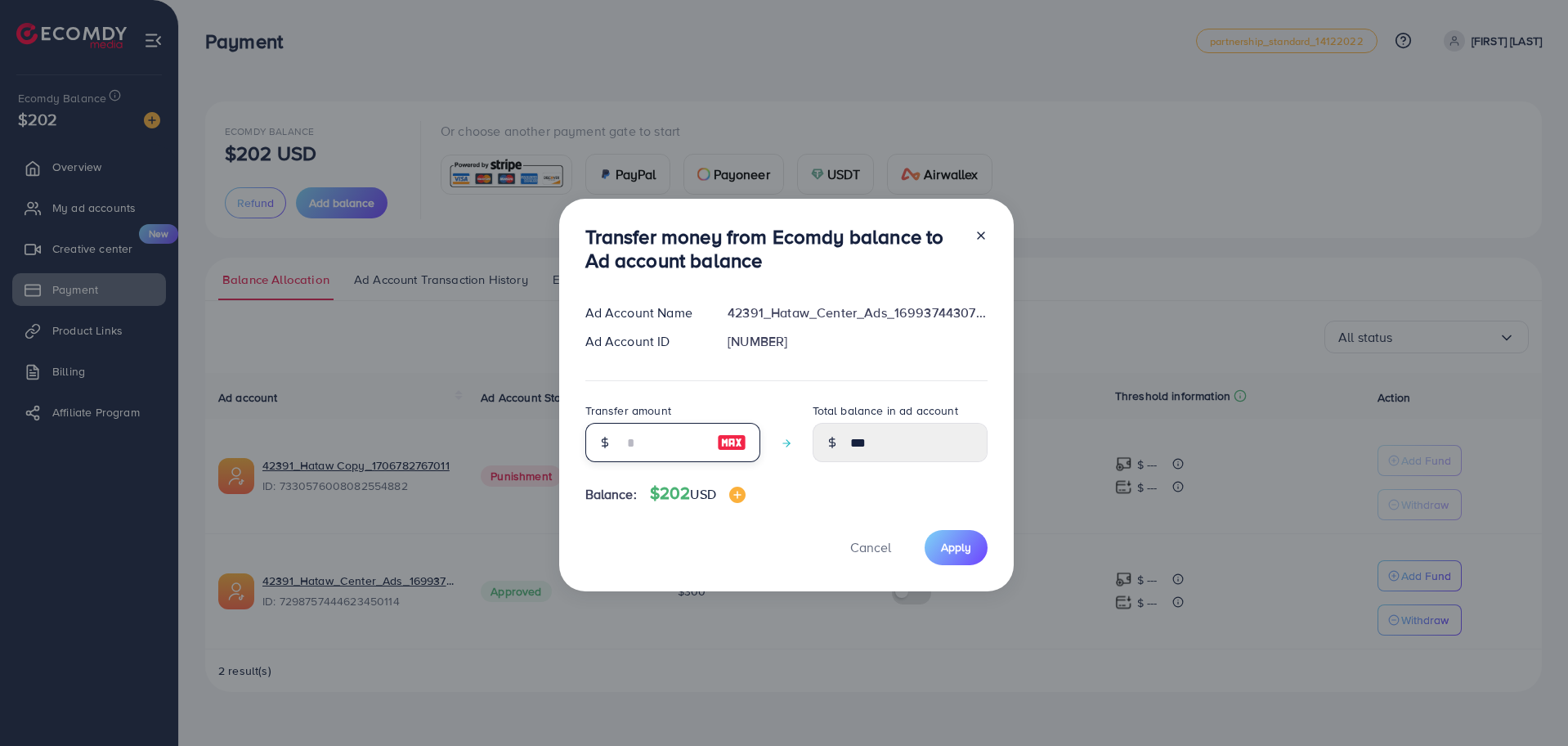click at bounding box center (664, 443) 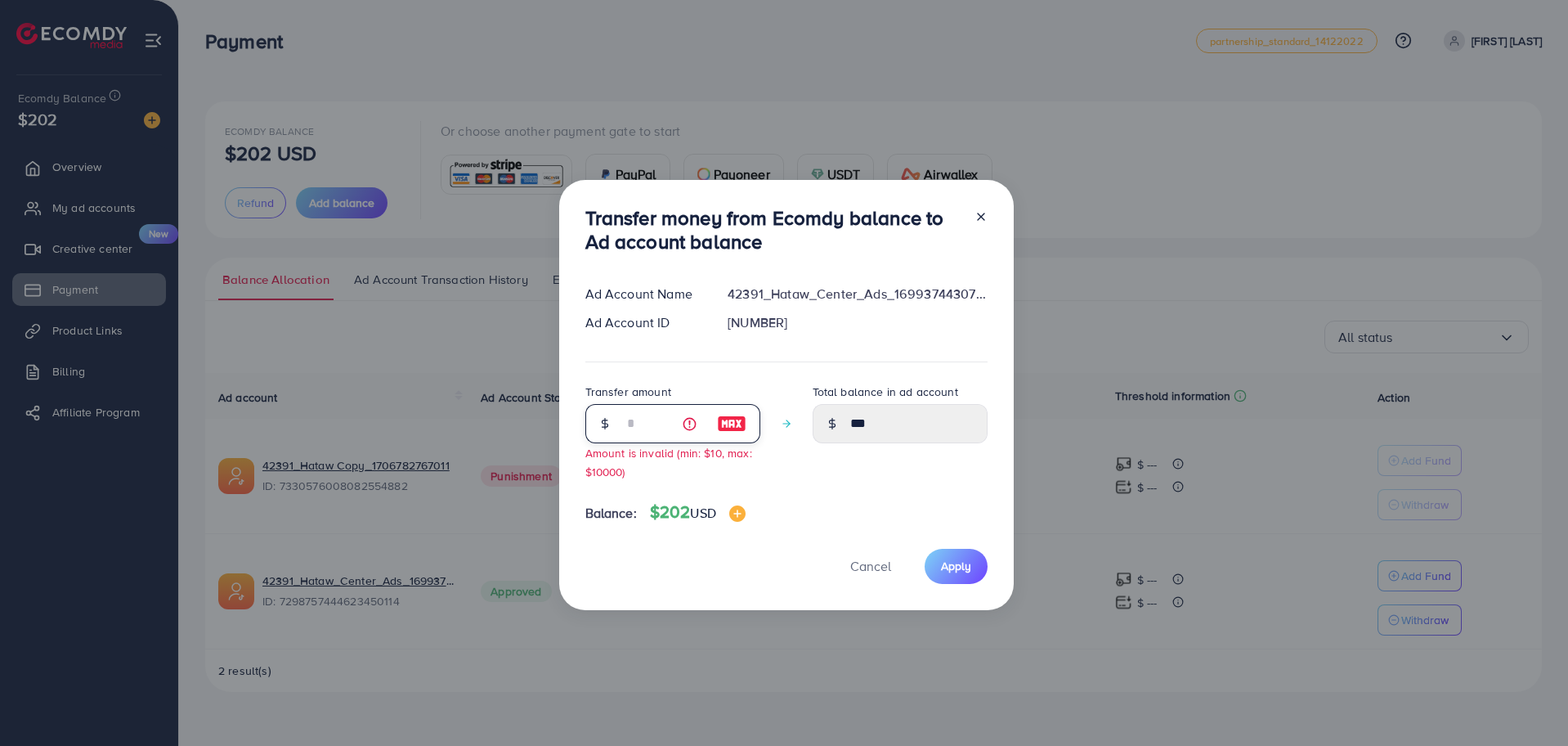 type on "******" 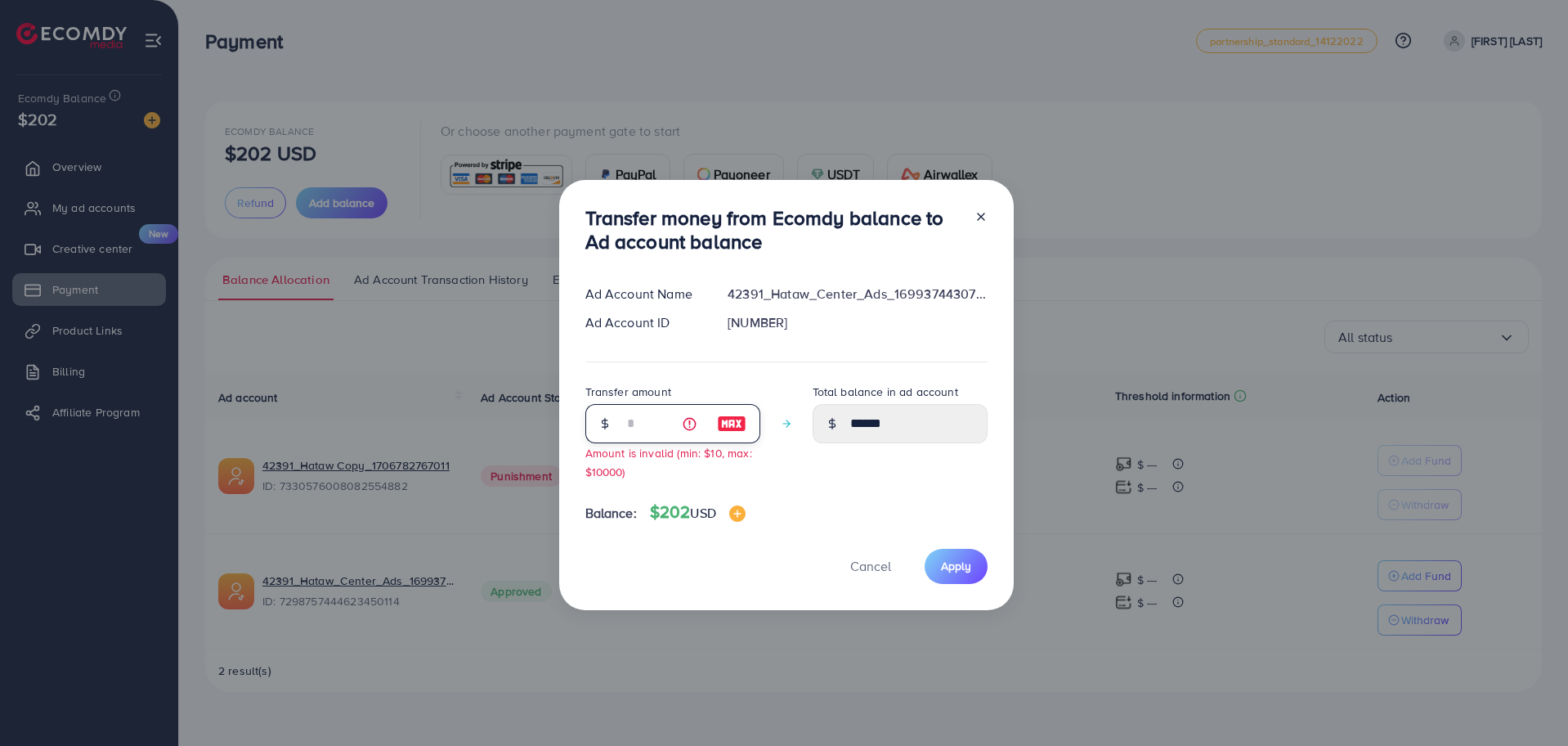 type on "**" 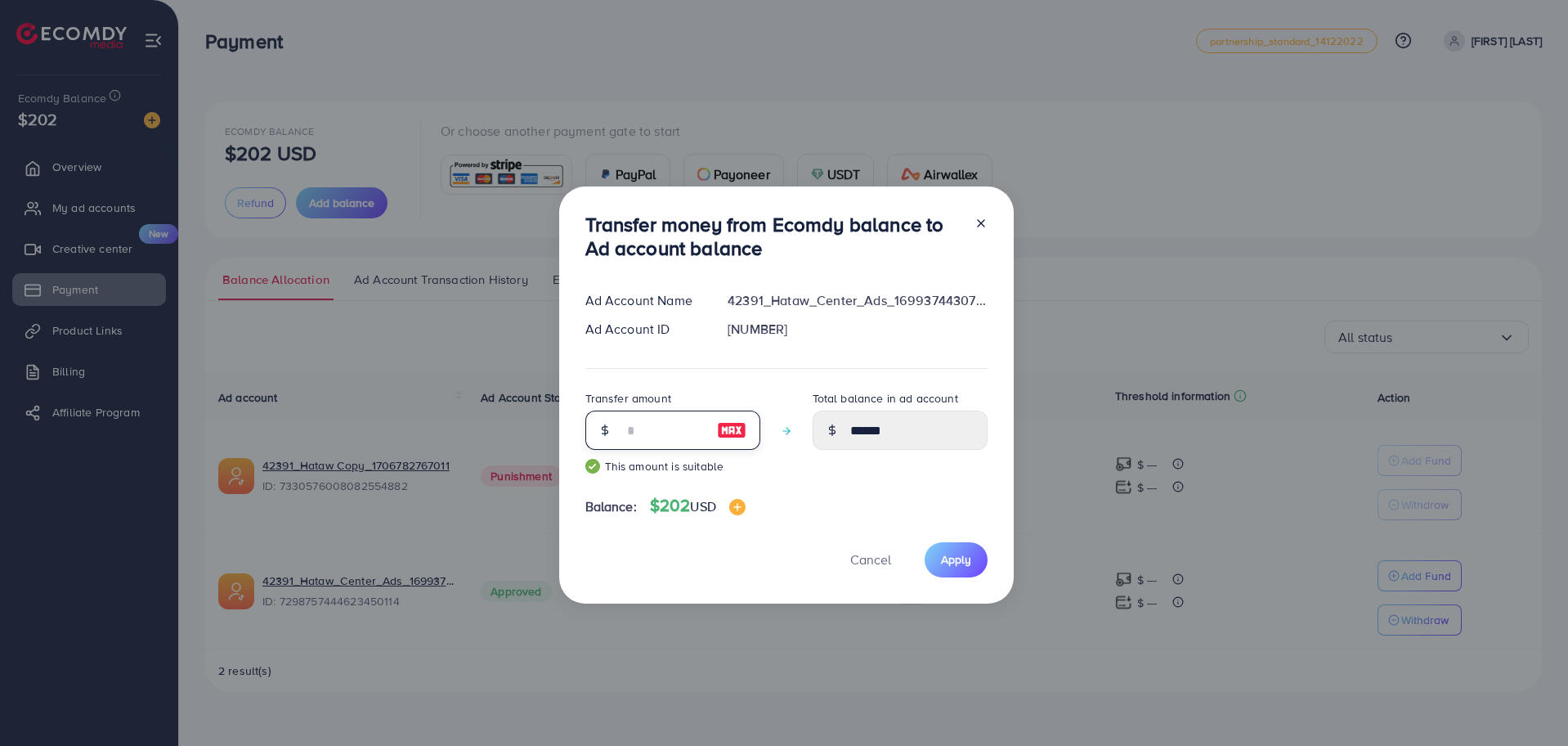 type on "******" 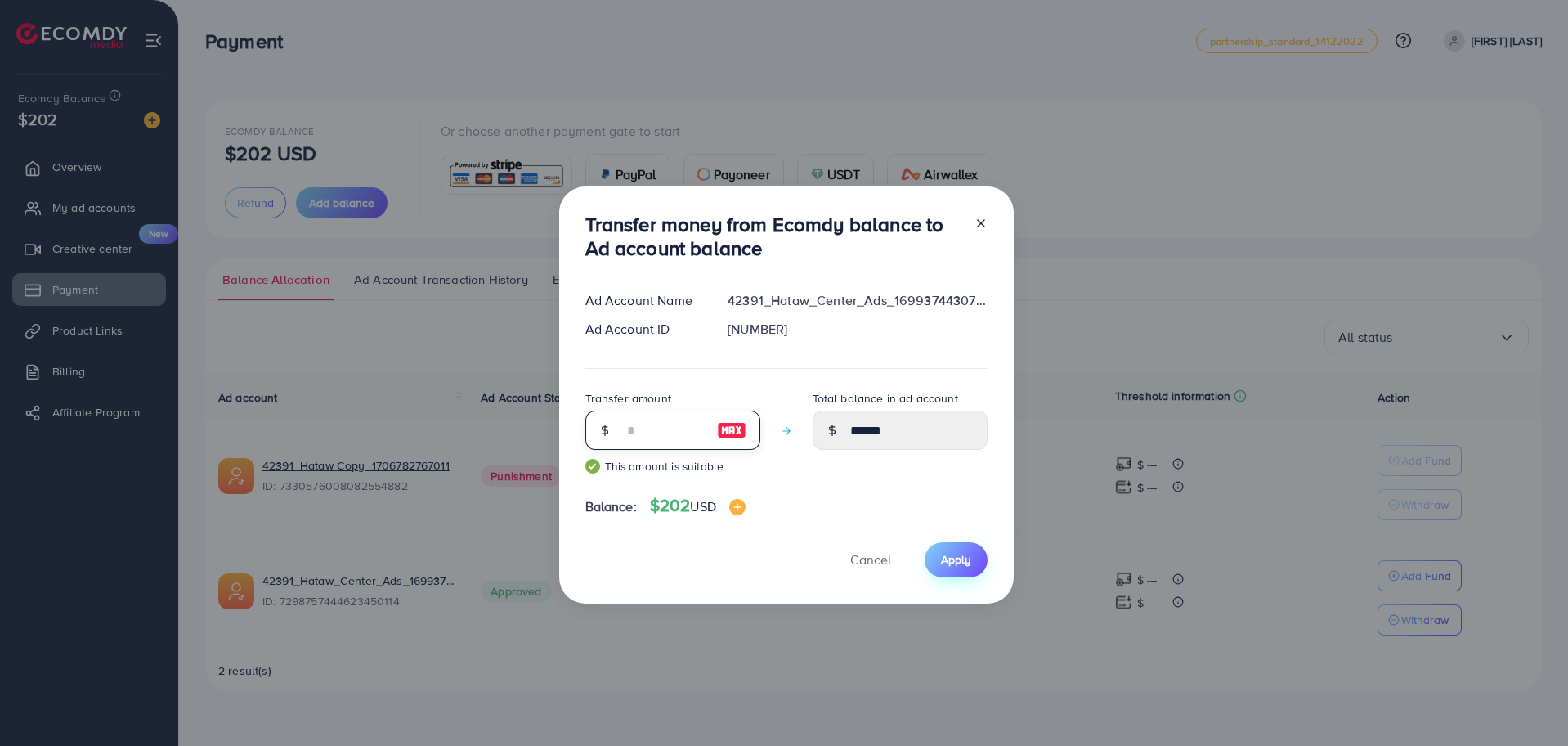 type on "**" 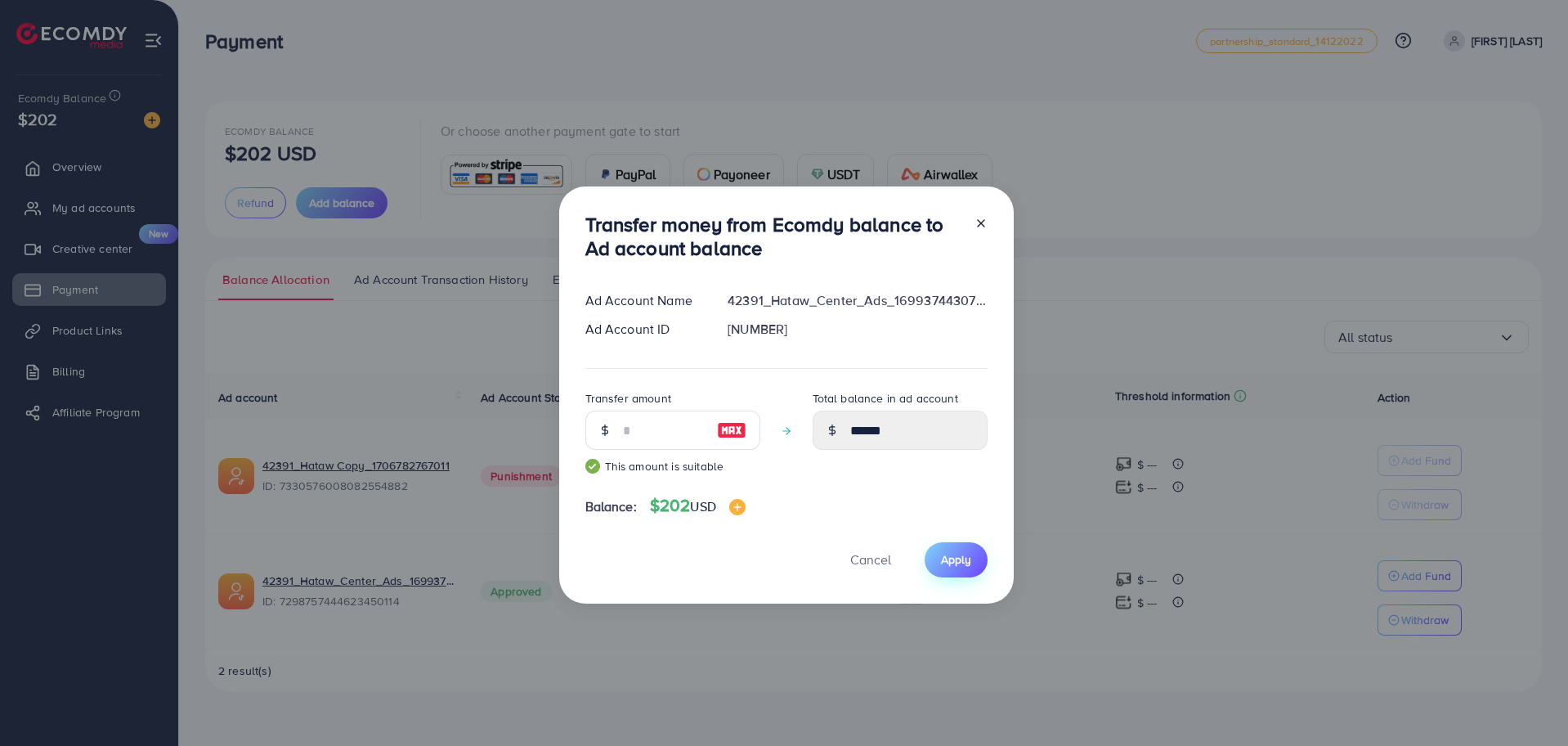 click on "Apply" at bounding box center (956, 560) 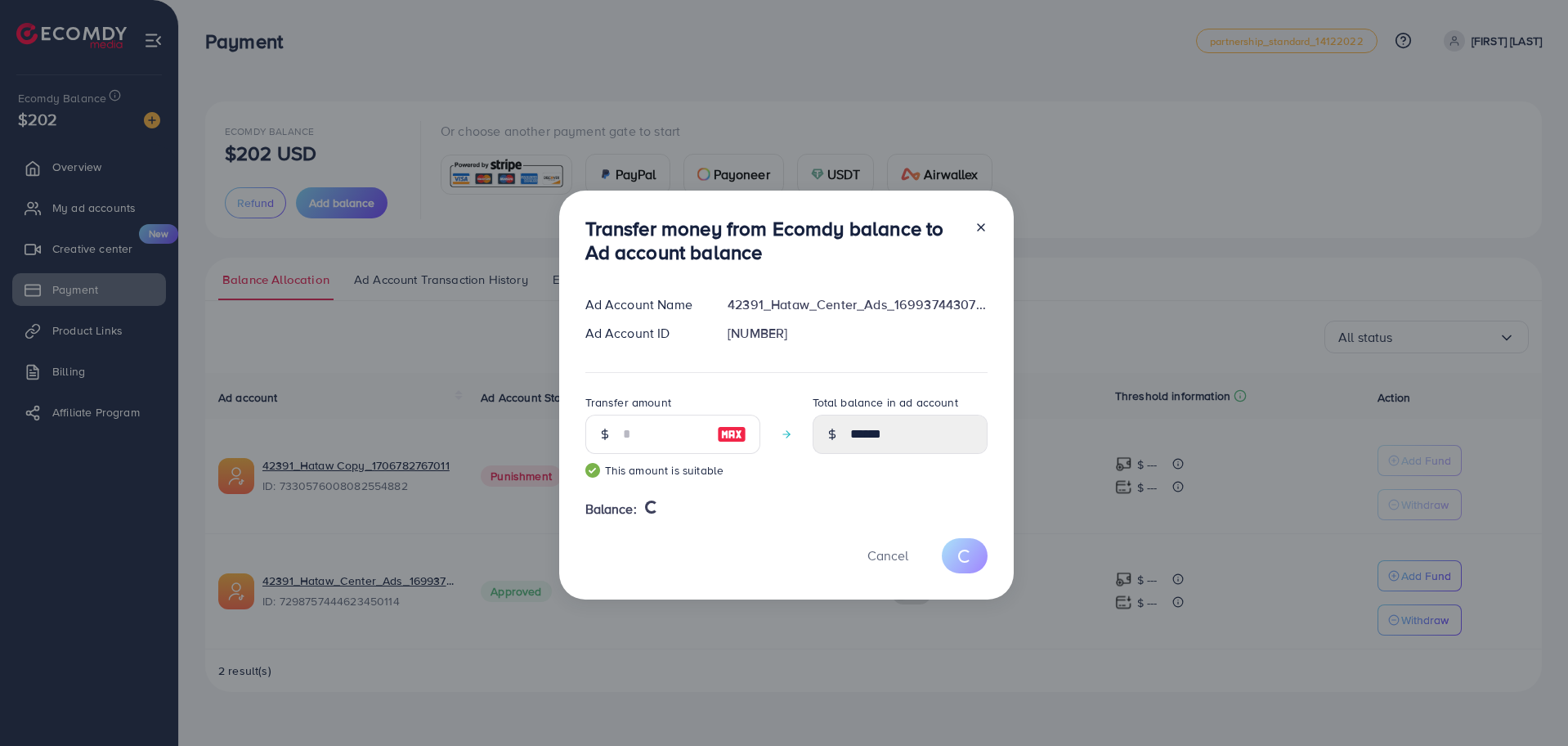 type 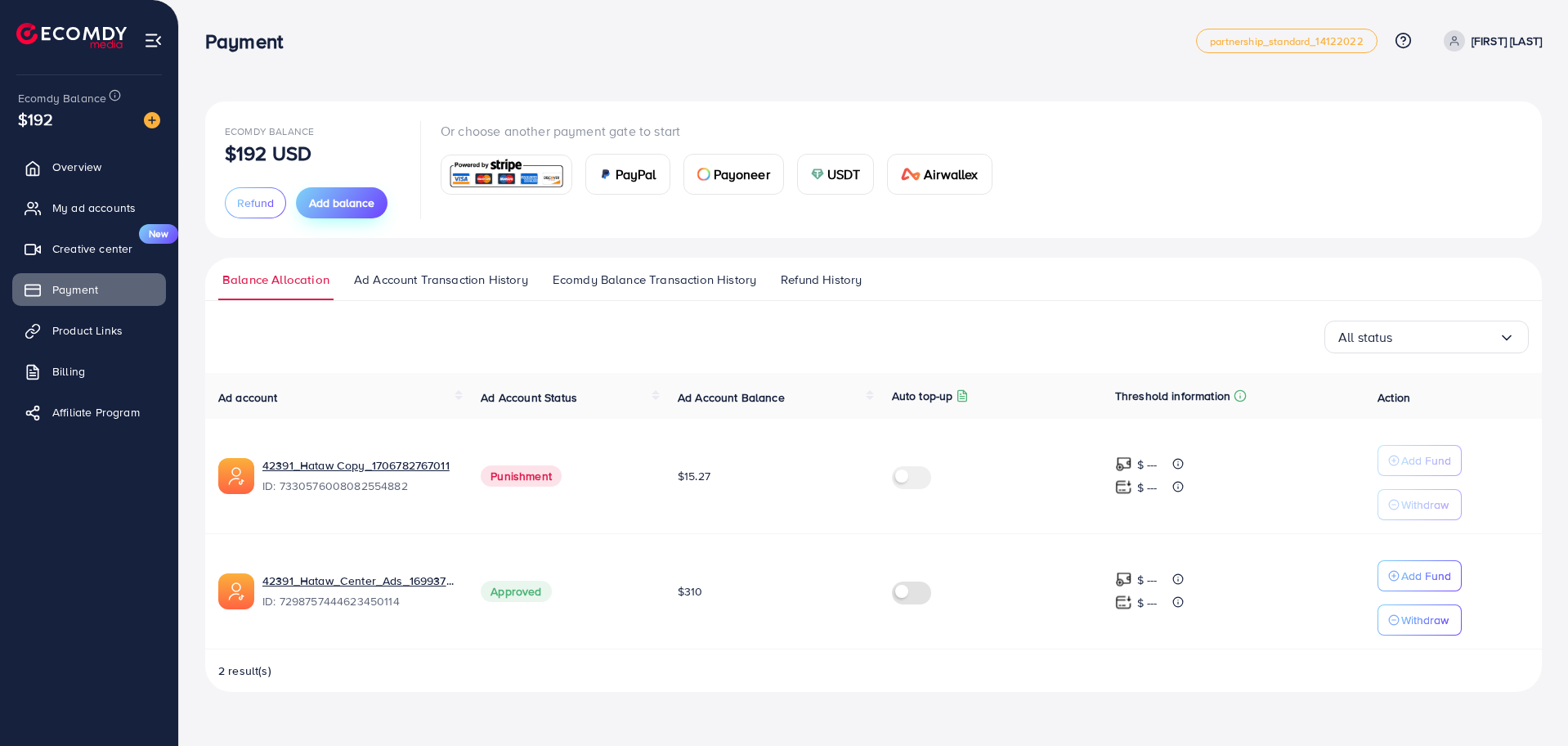 click on "Add balance" at bounding box center [342, 203] 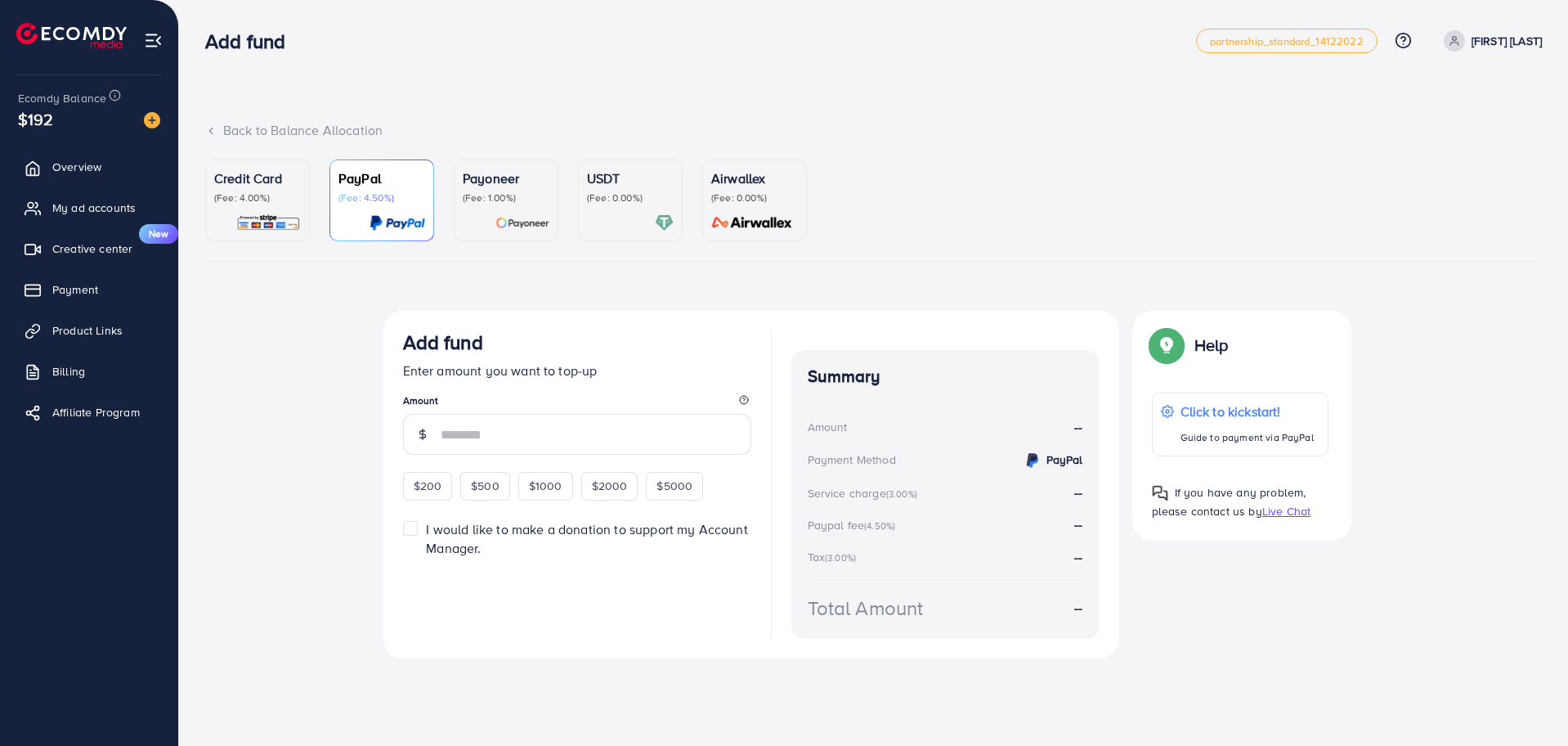 click on "Credit Card" at bounding box center [258, 178] 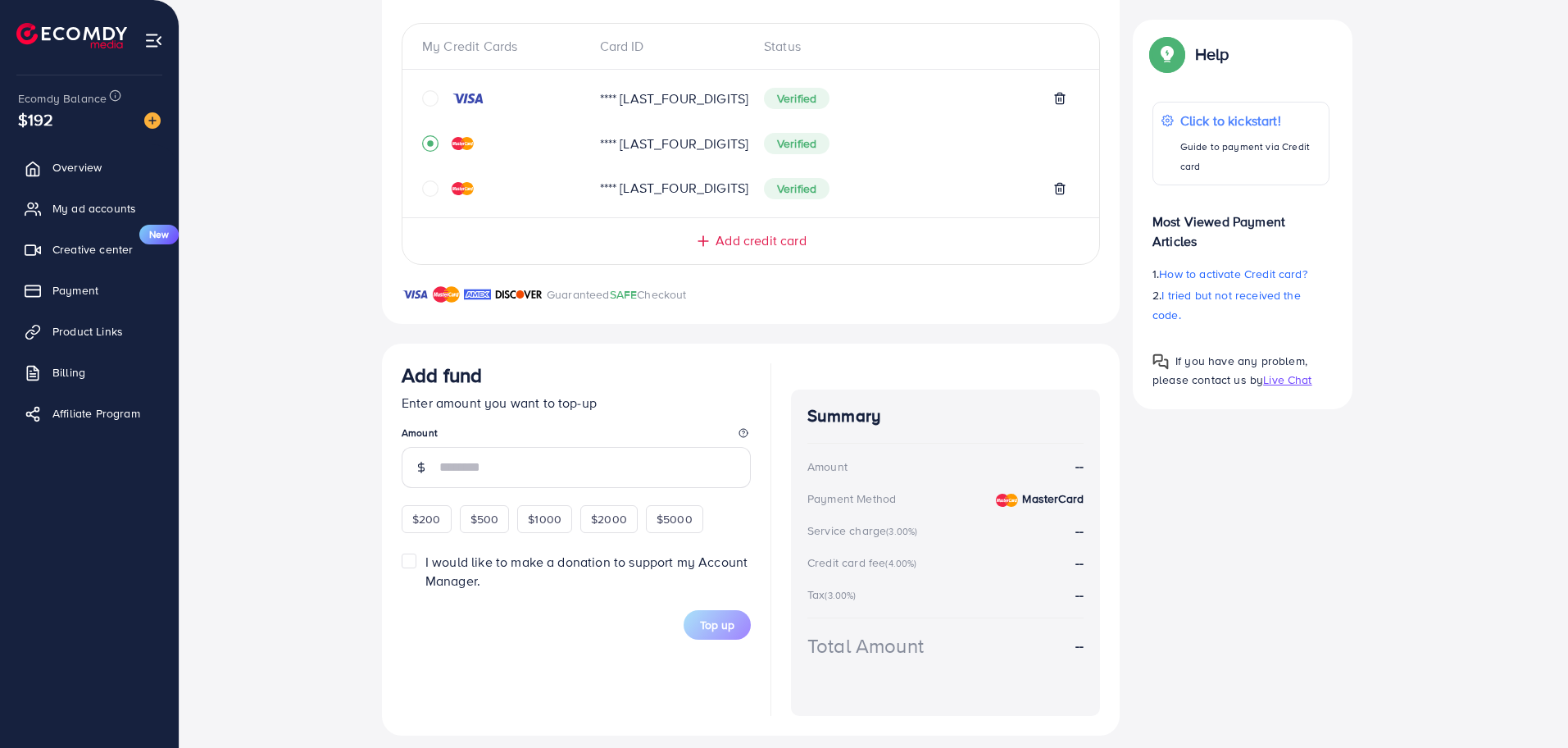 scroll, scrollTop: 363, scrollLeft: 0, axis: vertical 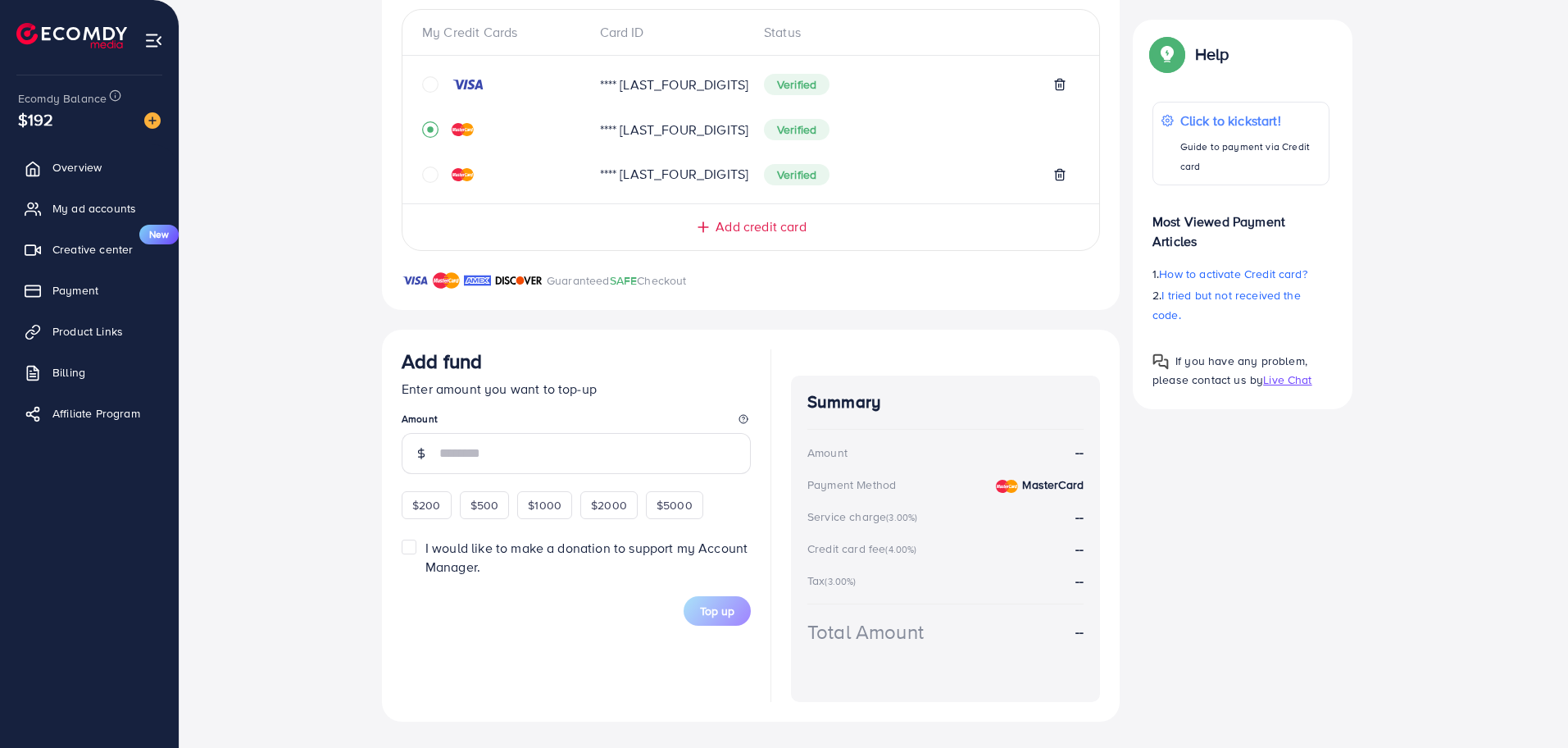 click on "$200" at bounding box center [426, 505] 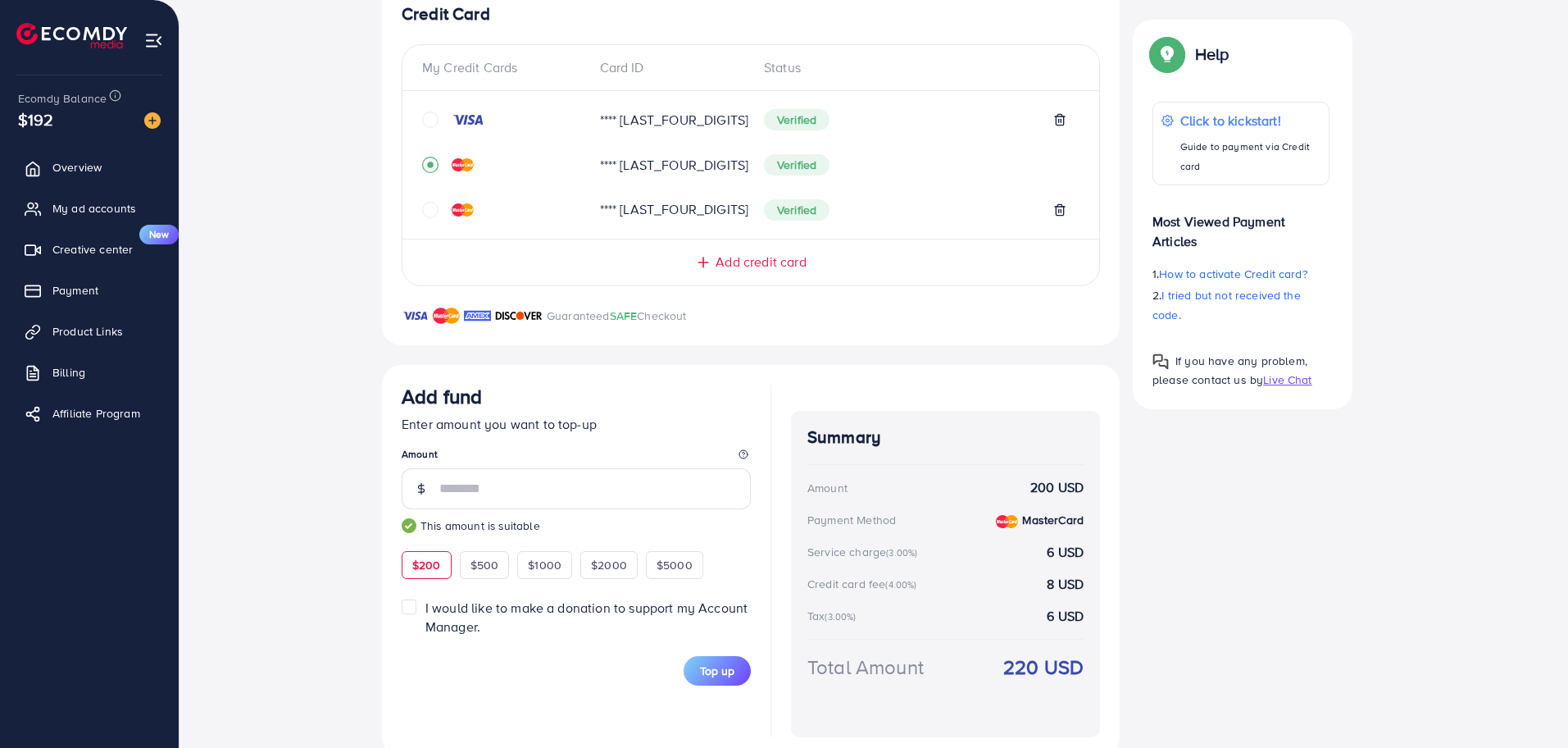 scroll, scrollTop: 363, scrollLeft: 0, axis: vertical 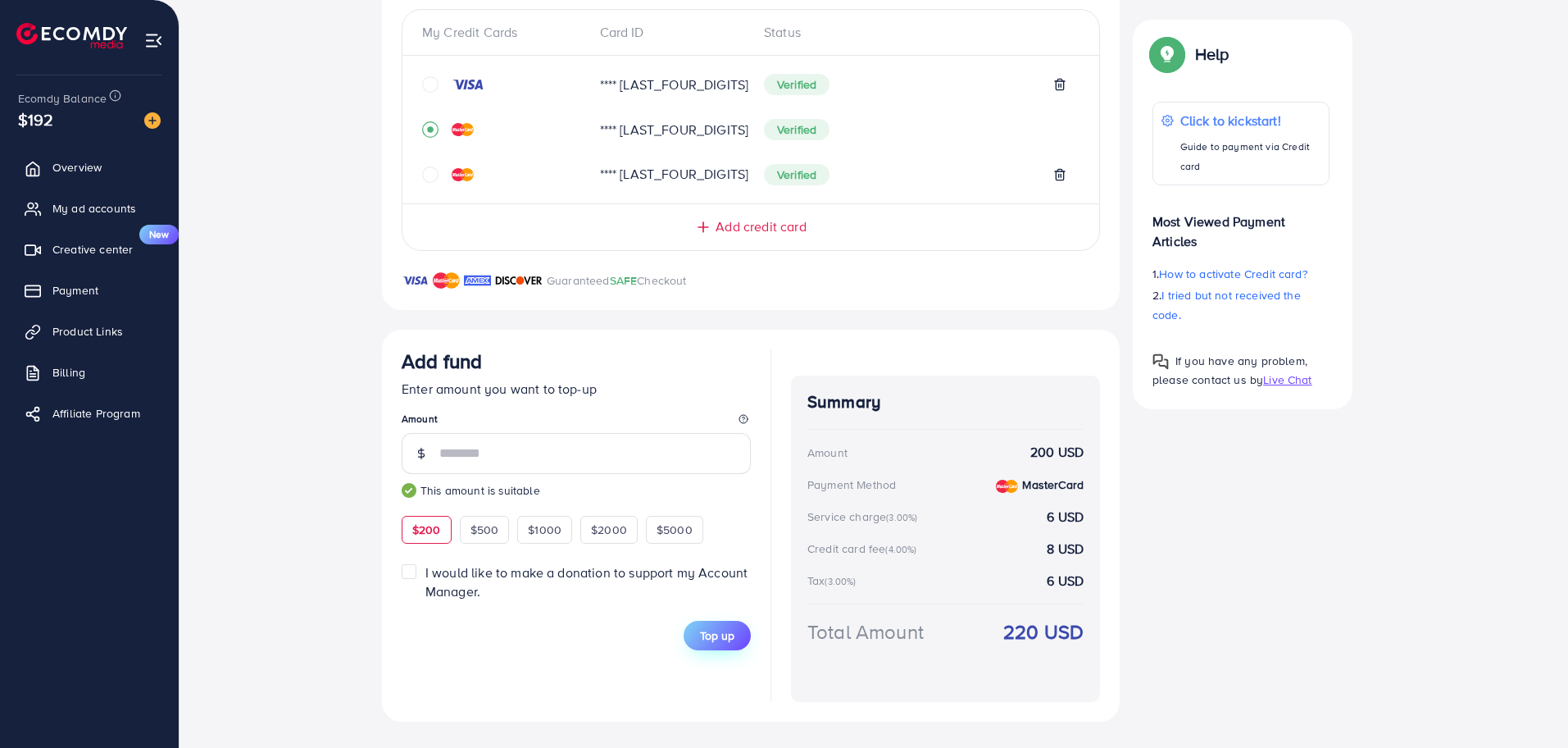 click on "Top up" at bounding box center (717, 636) 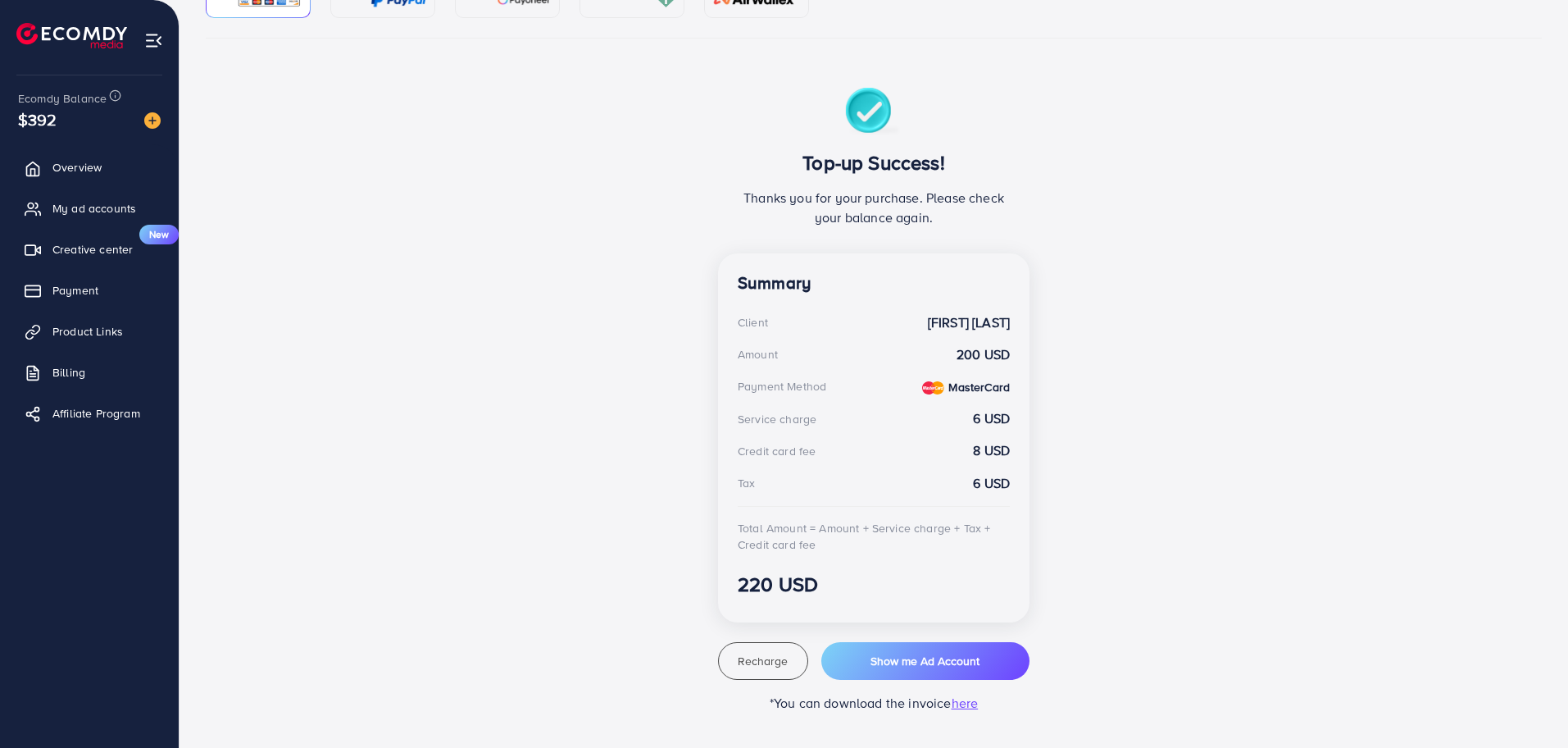 scroll, scrollTop: 0, scrollLeft: 0, axis: both 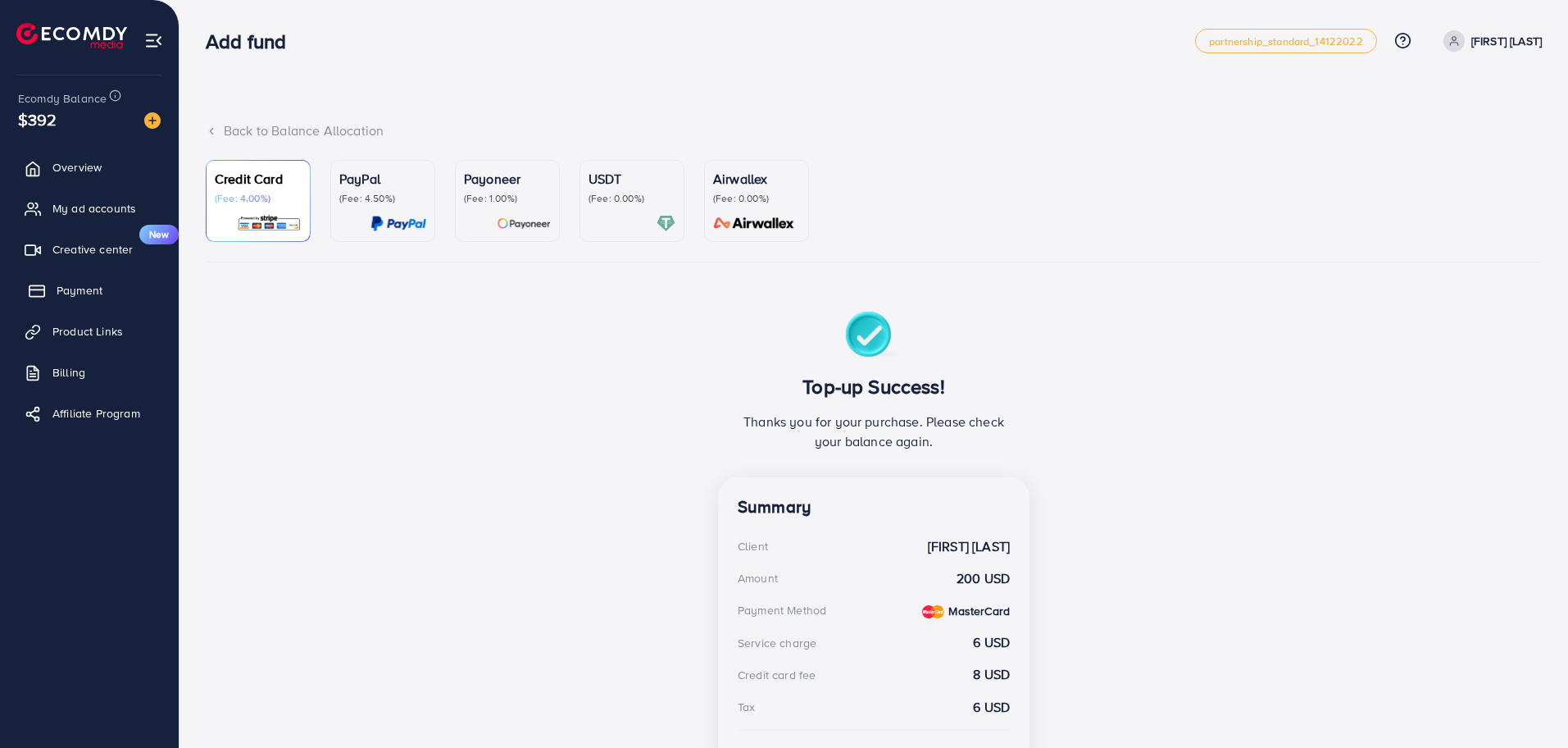 click on "Payment" at bounding box center [89, 290] 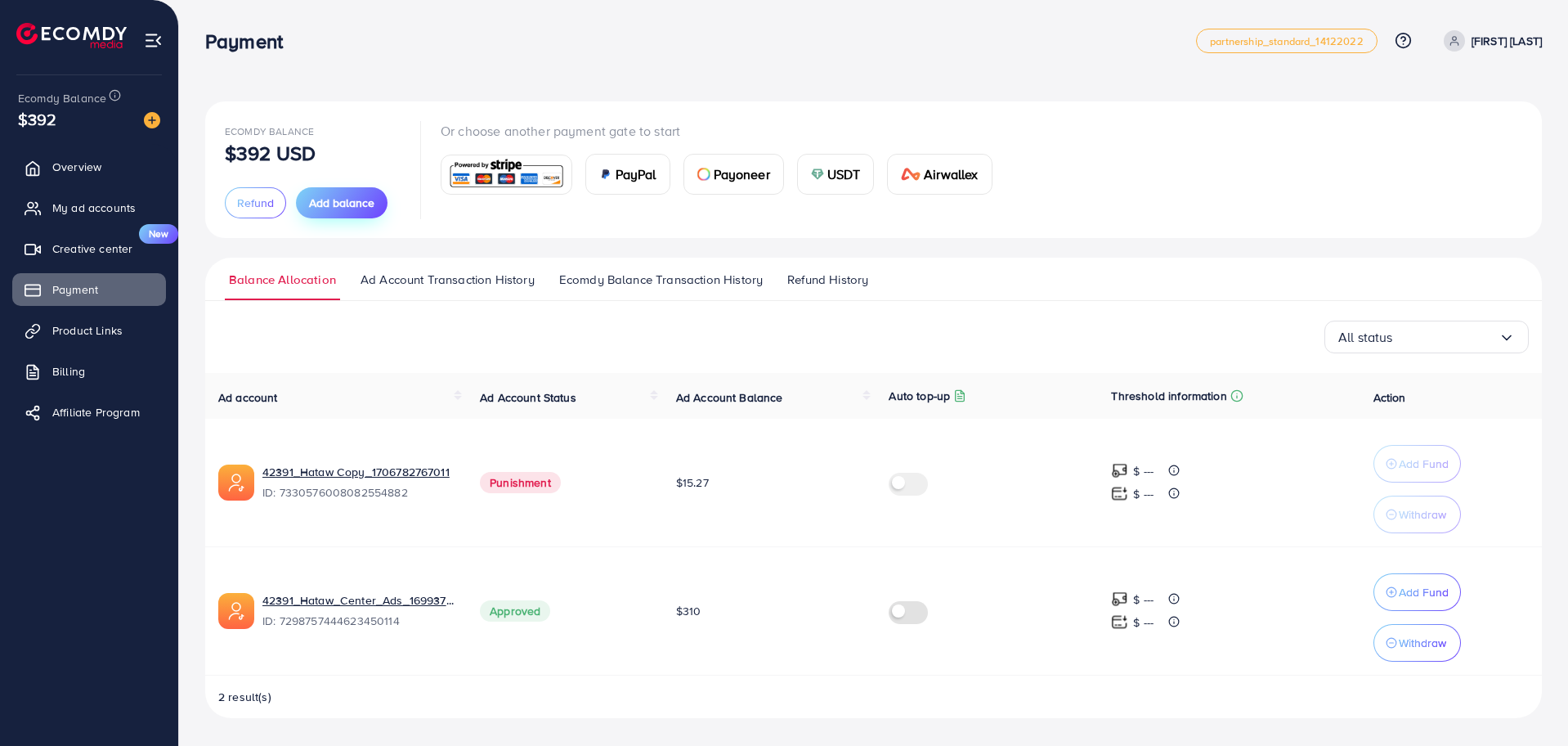 click on "Add balance" at bounding box center (342, 203) 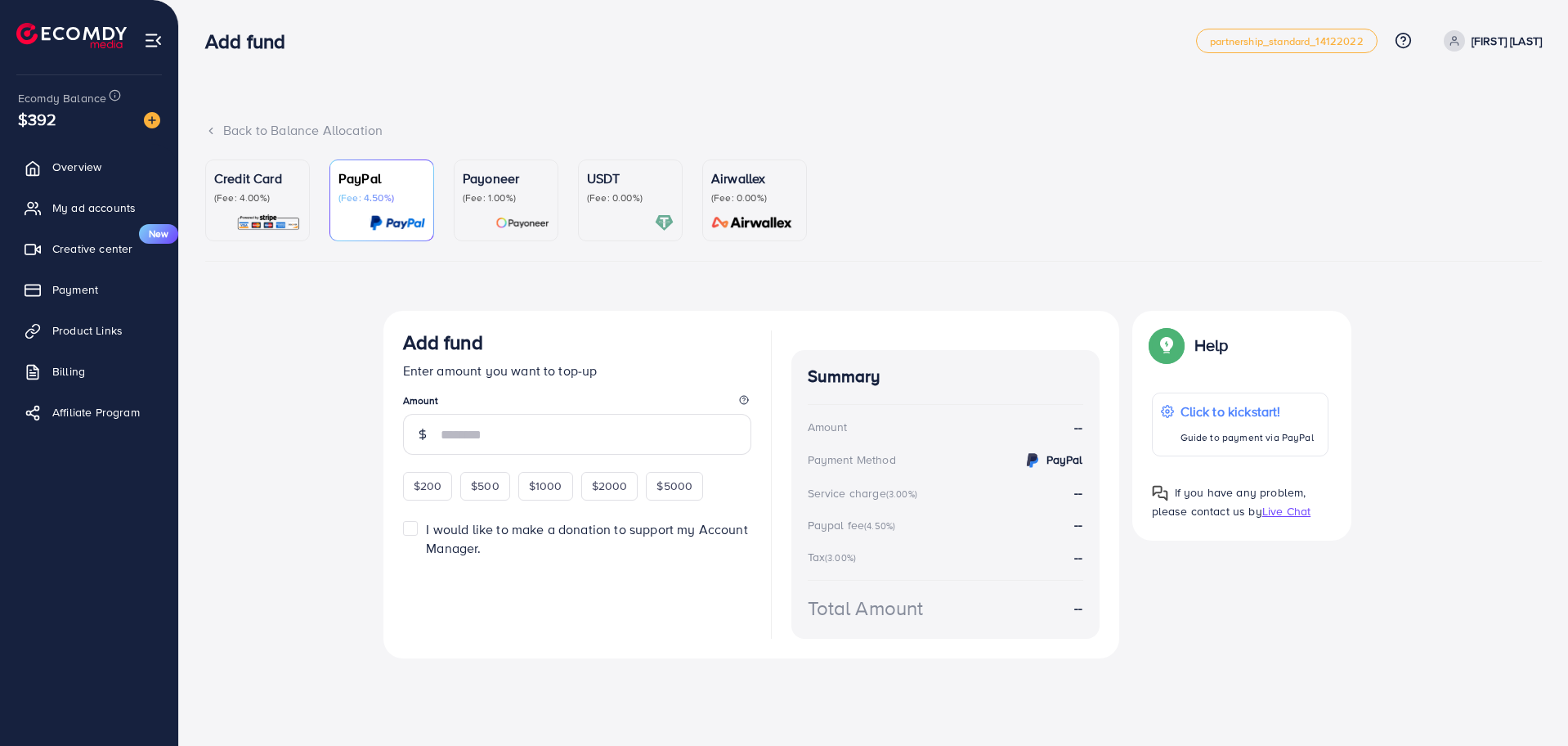 click on "(Fee: 4.50%)" at bounding box center (382, 198) 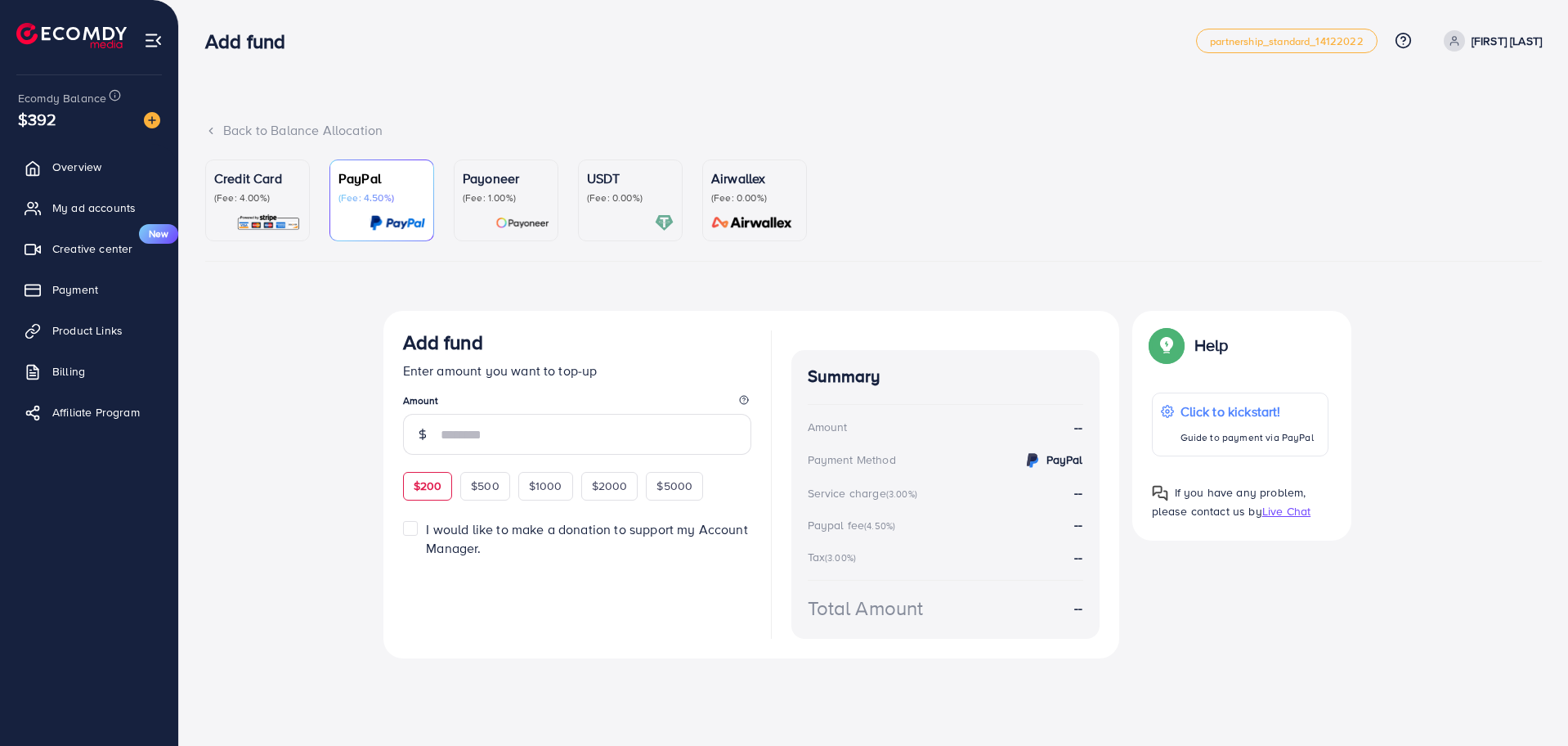 click on "$200" at bounding box center (428, 486) 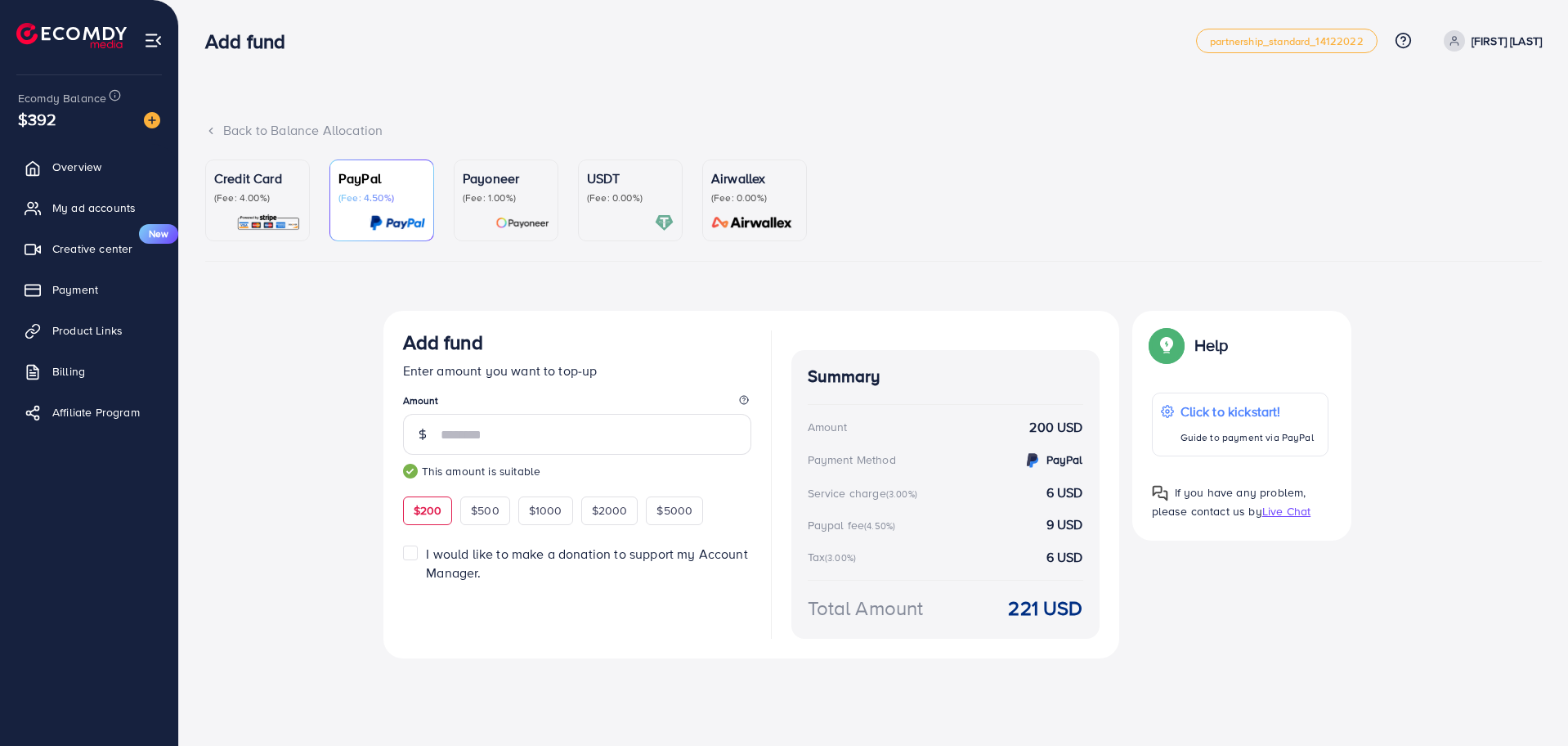 click on "Back to Balance Allocation" at bounding box center (873, 140) 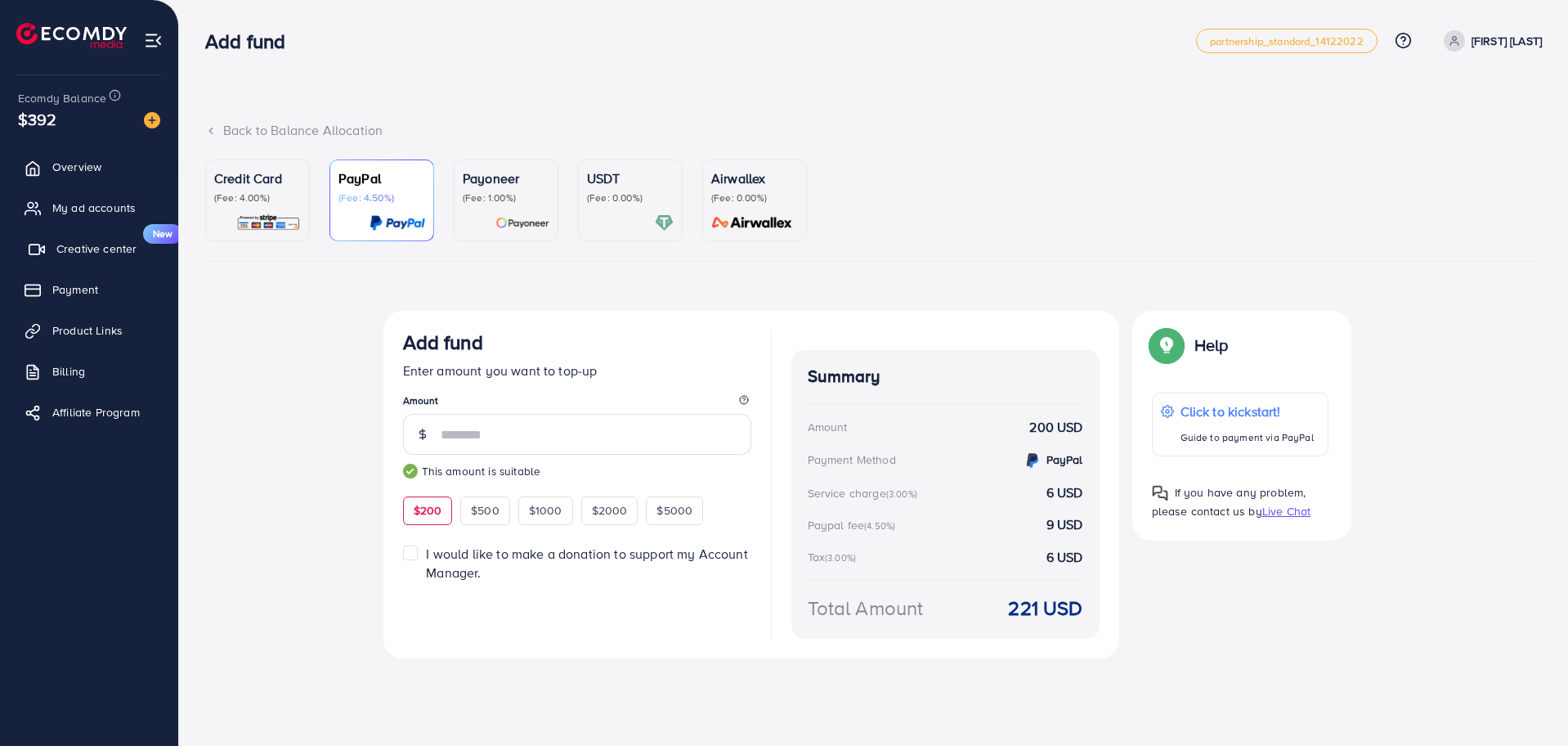 click on "Creative center  New" at bounding box center [89, 249] 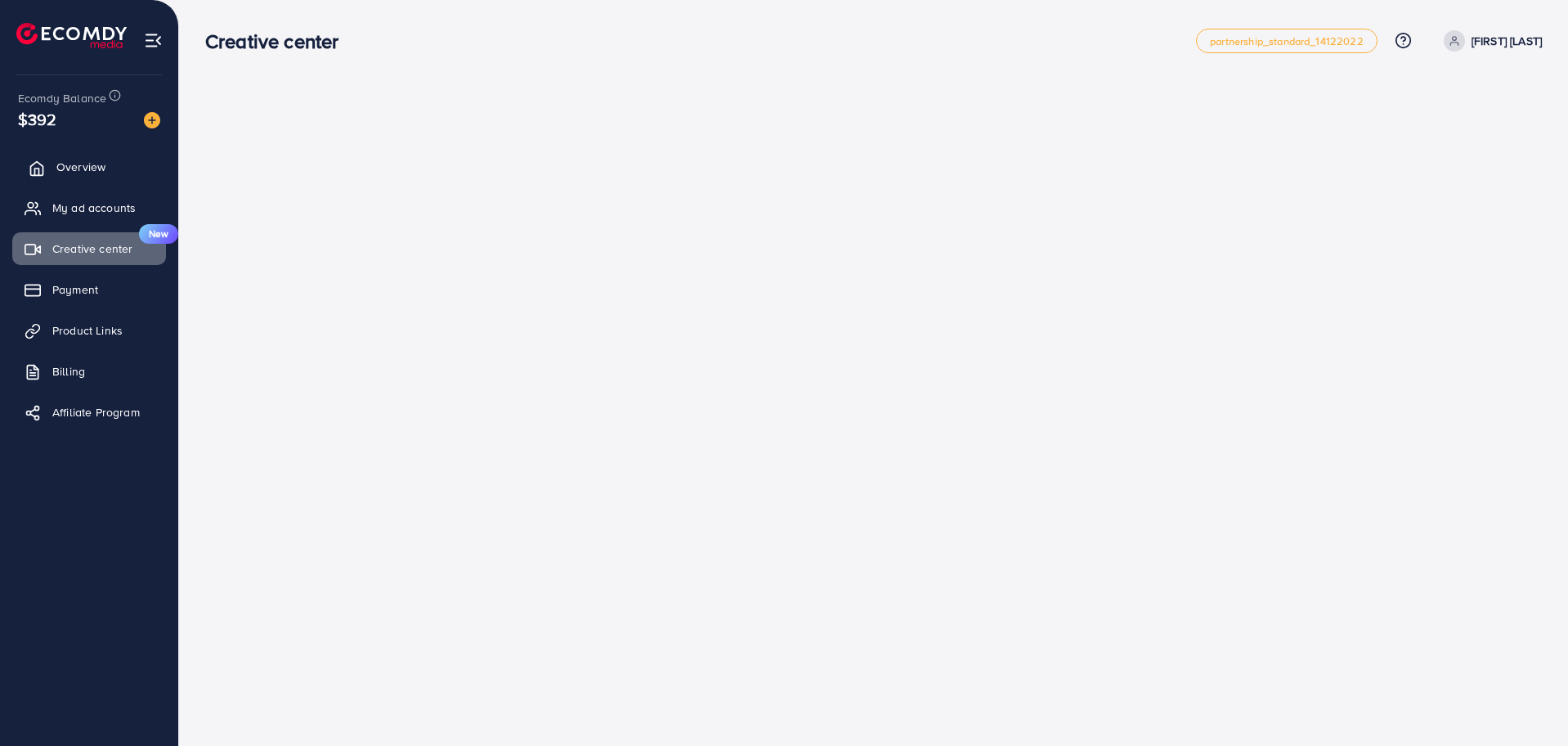 click on "Overview" at bounding box center (81, 167) 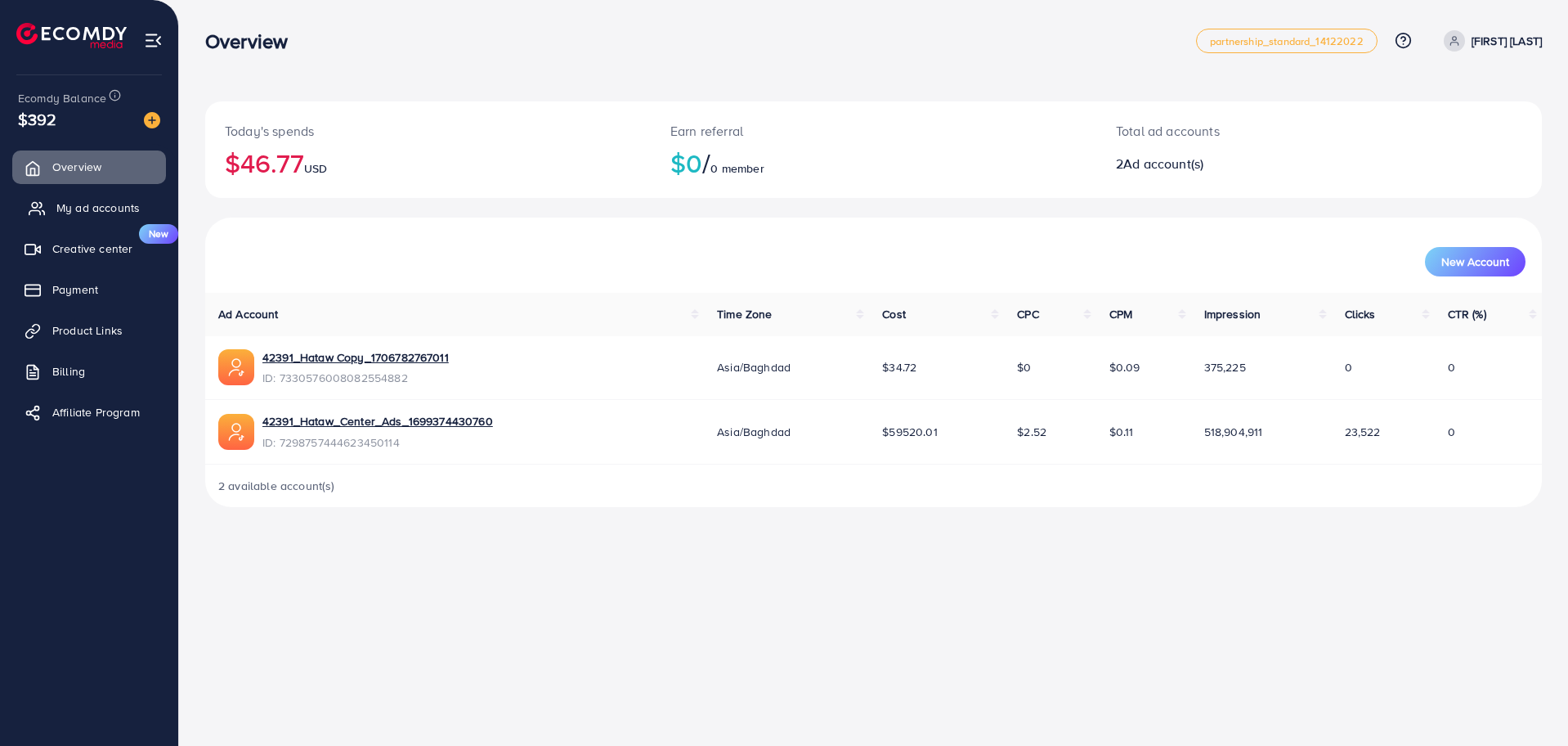 click on "My ad accounts" at bounding box center (98, 208) 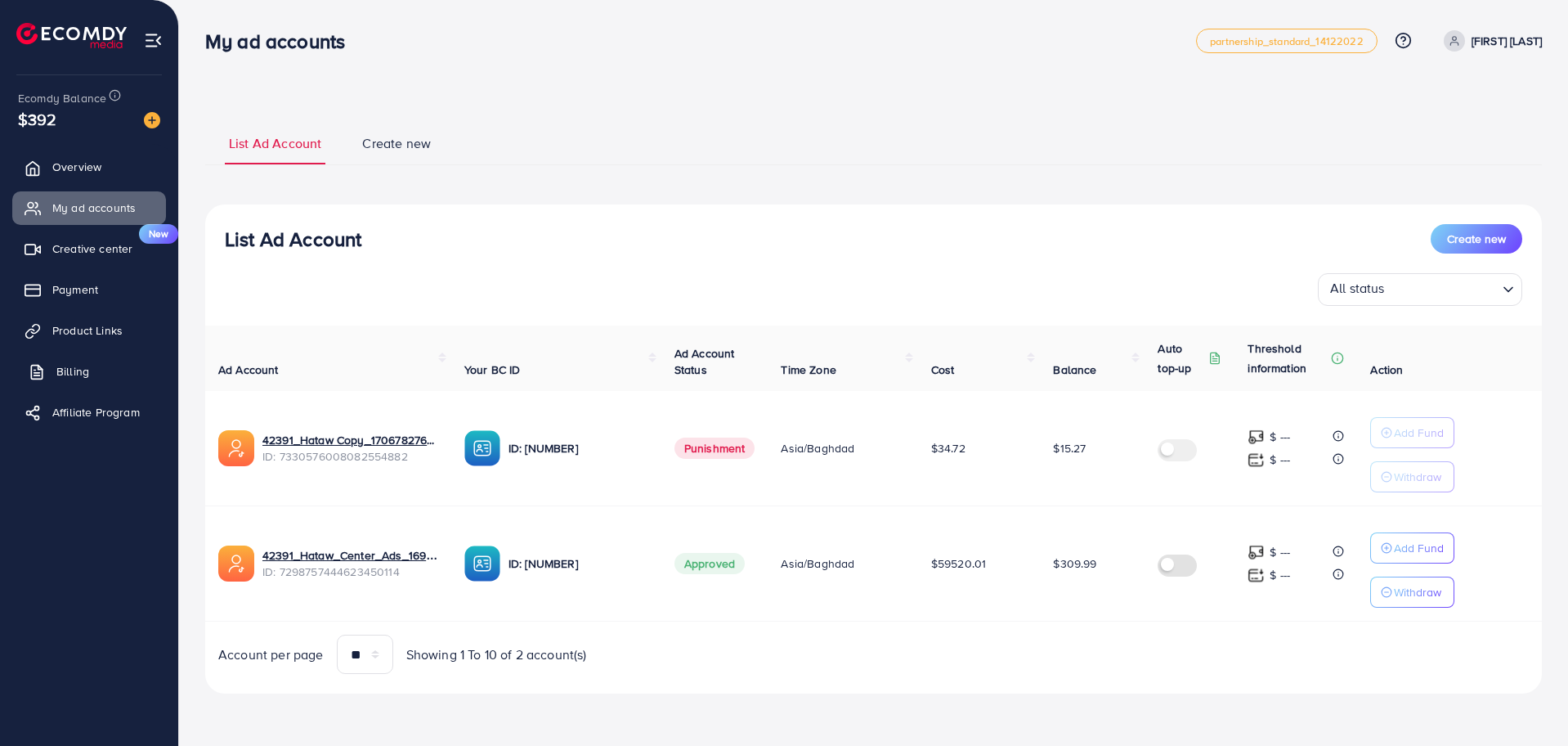 click on "Billing" at bounding box center (89, 371) 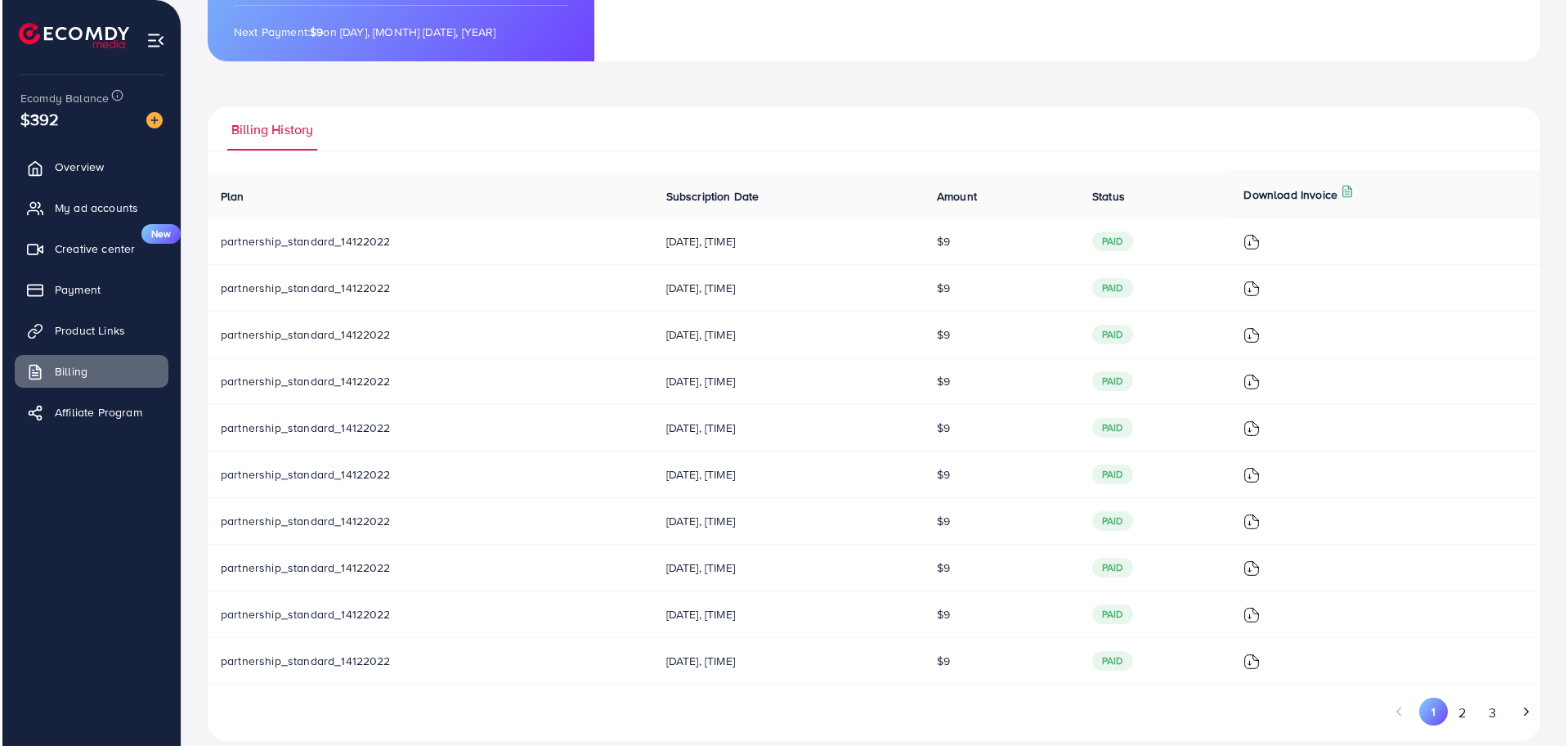 scroll, scrollTop: 0, scrollLeft: 0, axis: both 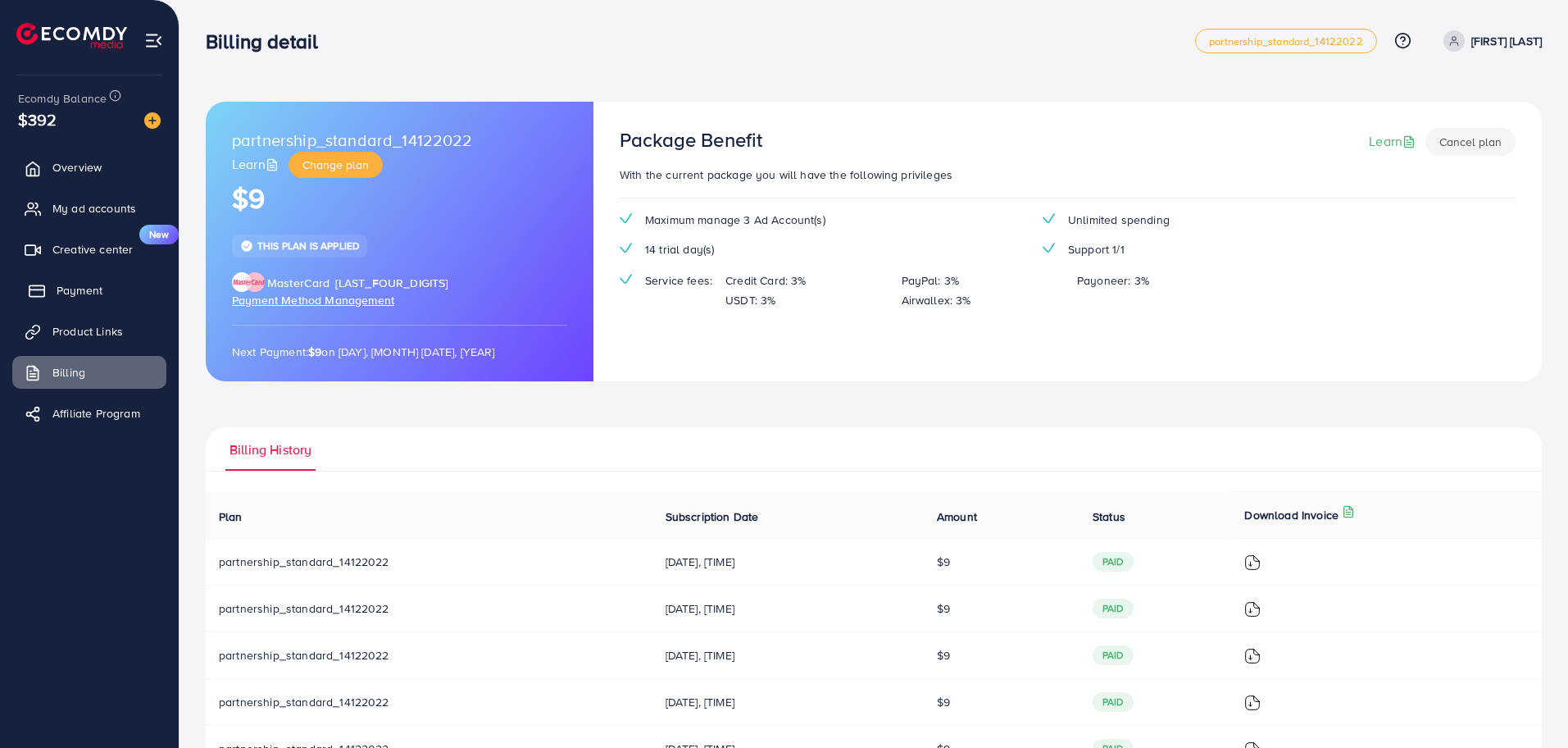 click on "Payment" at bounding box center (80, 290) 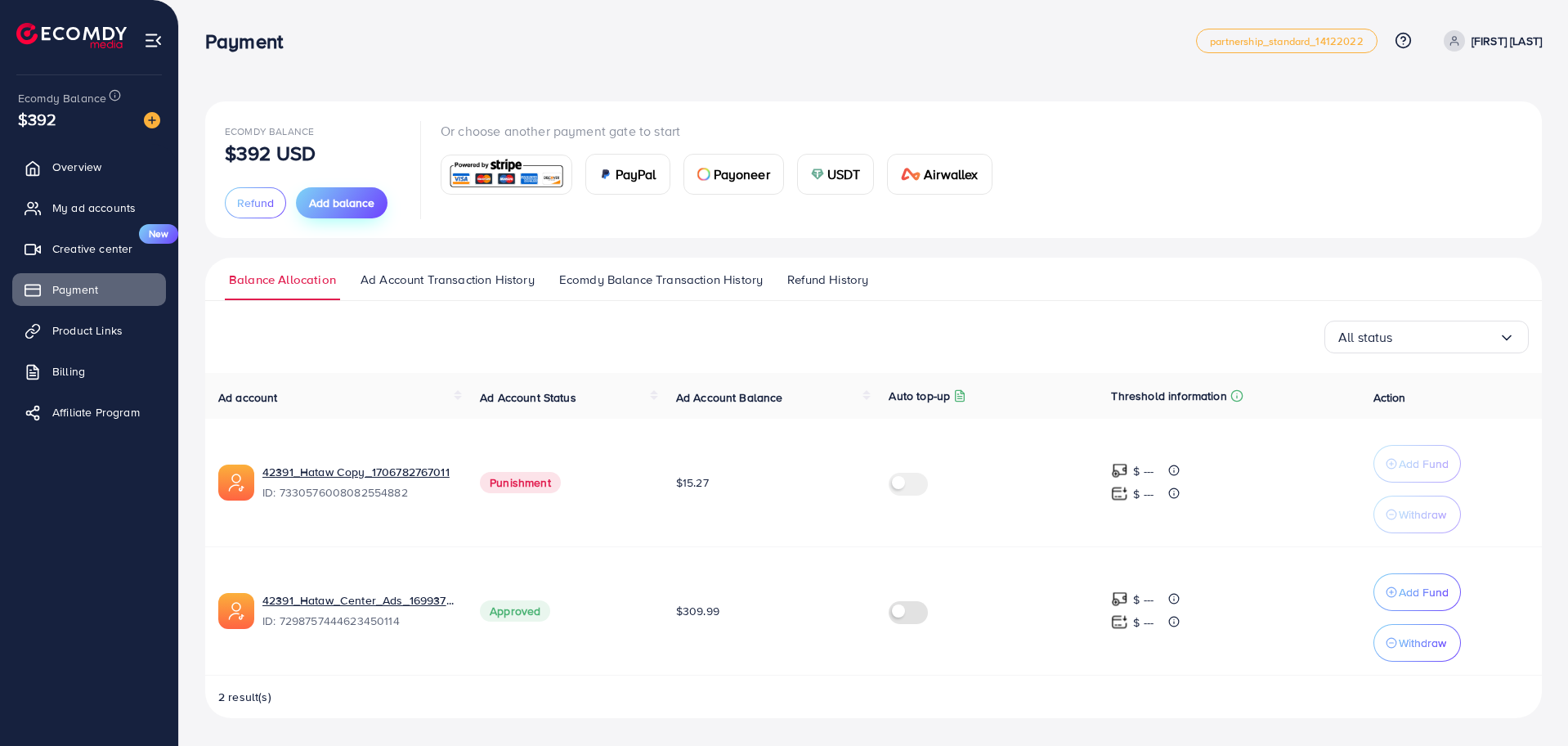 click on "Add balance" at bounding box center (342, 203) 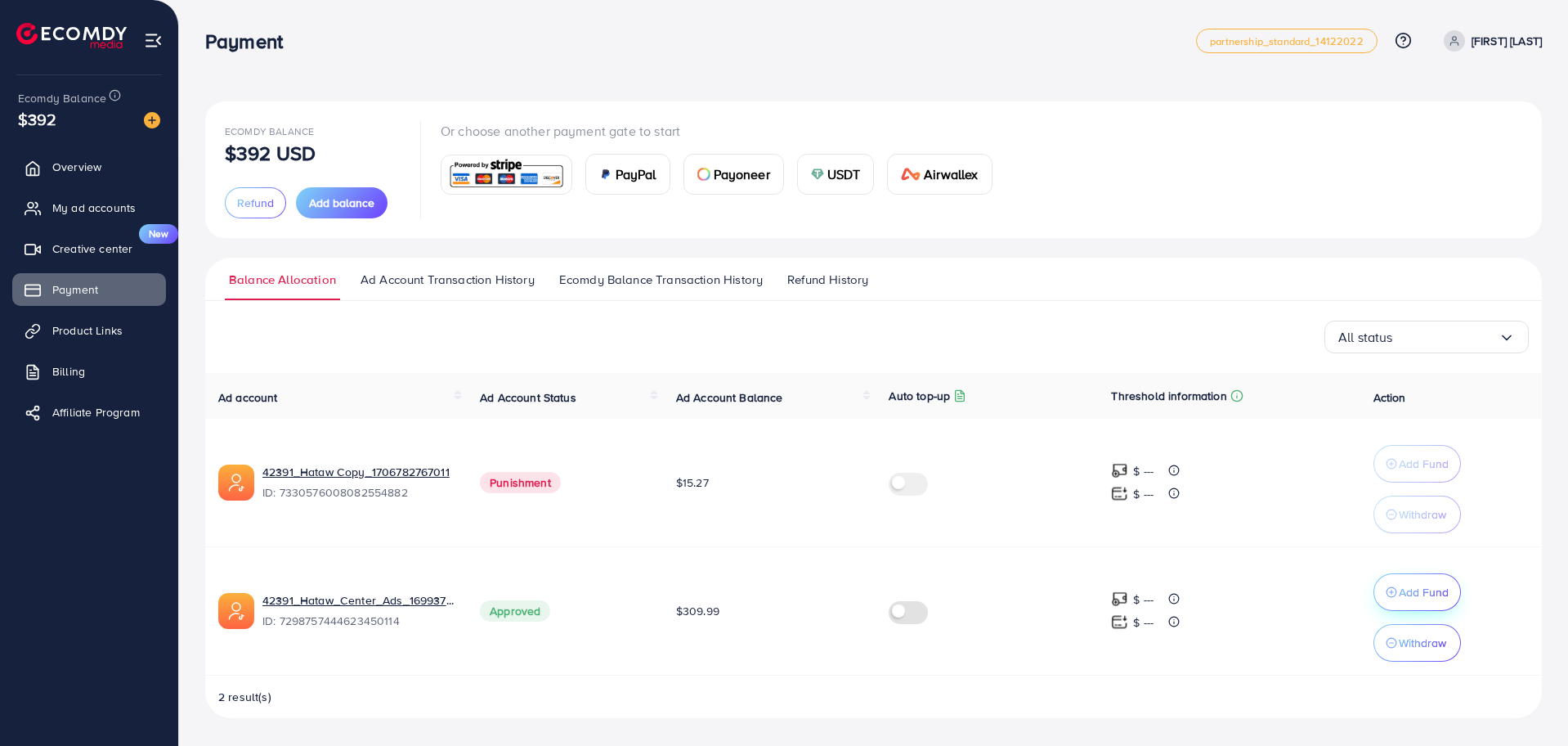 click on "Add Fund" at bounding box center [1423, 592] 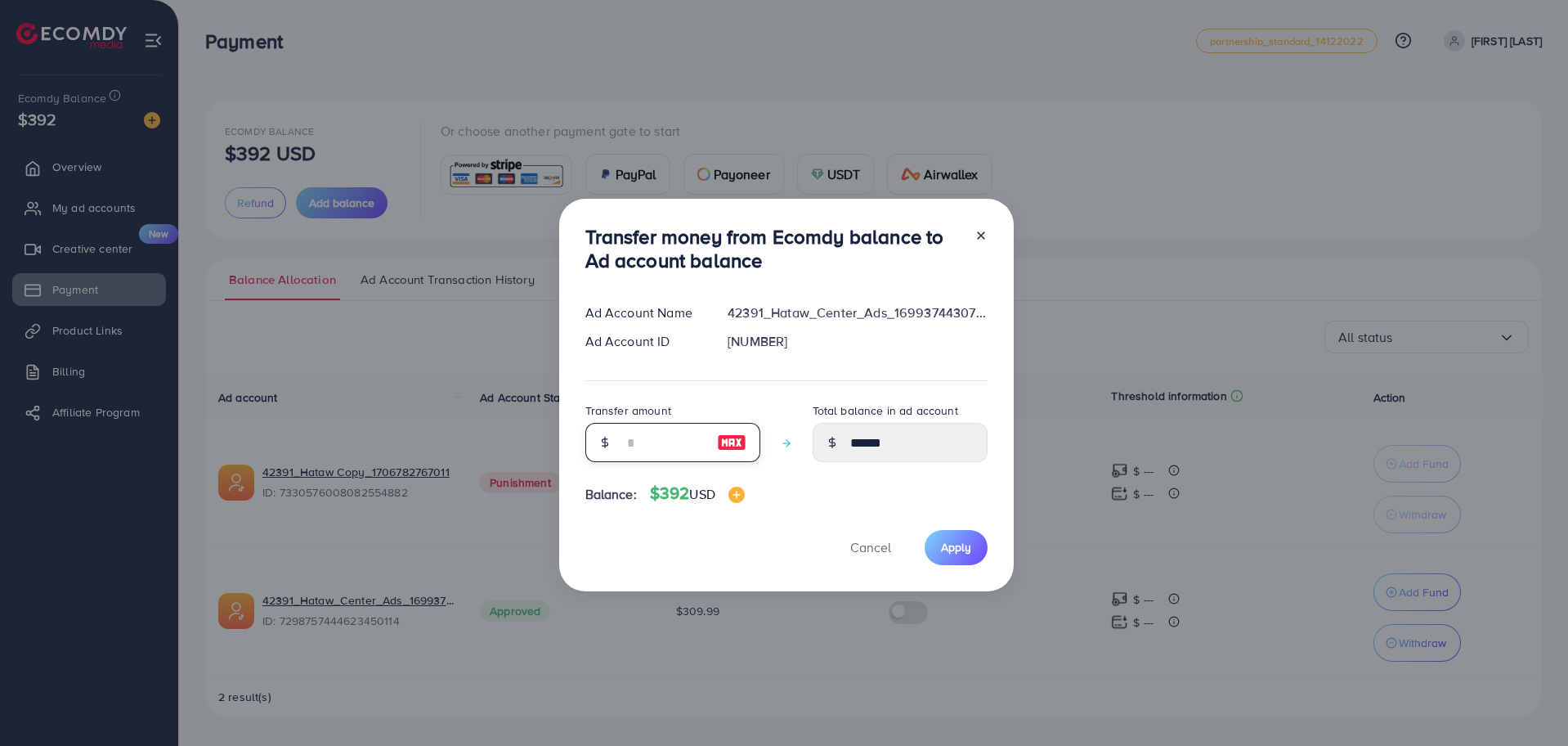 click at bounding box center [664, 443] 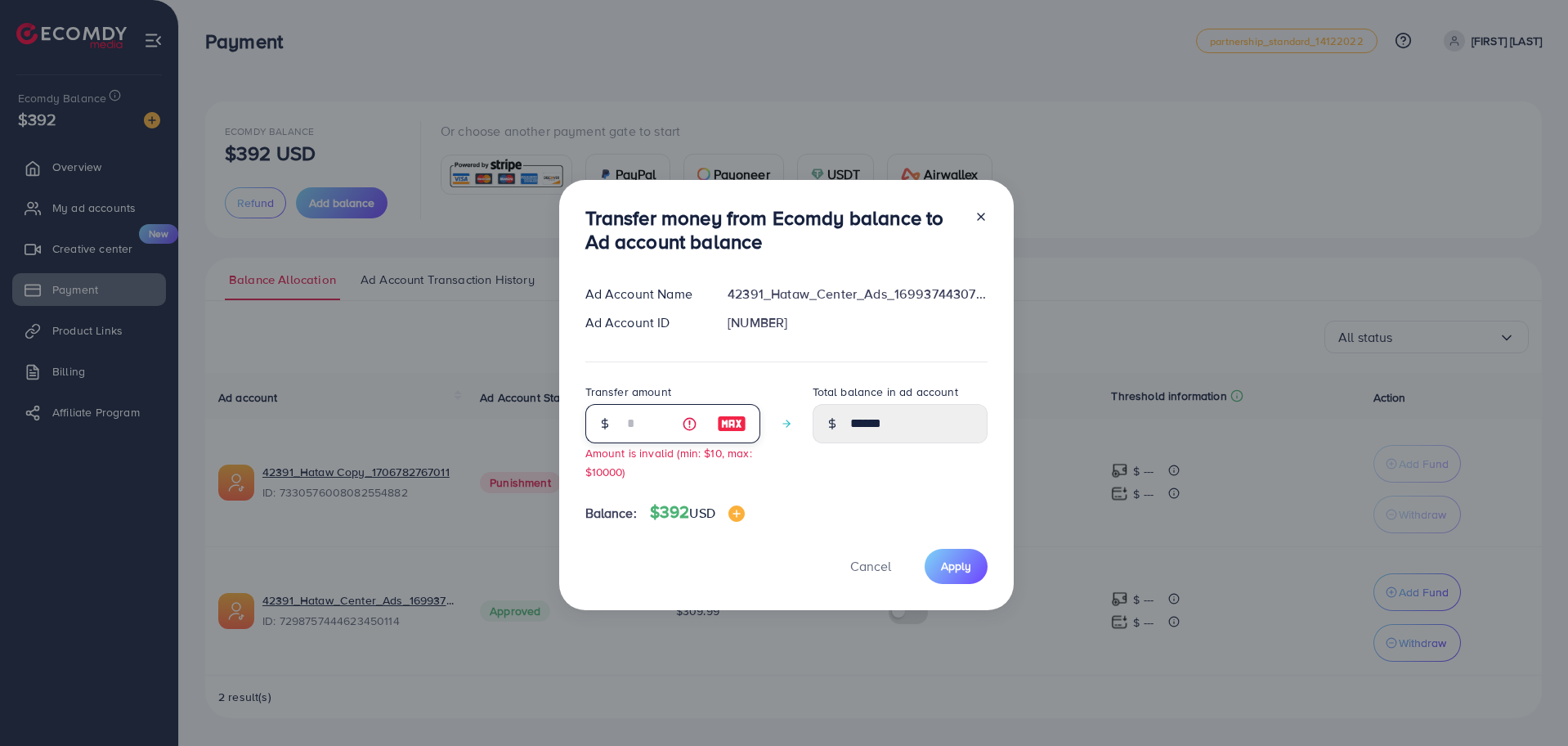 type 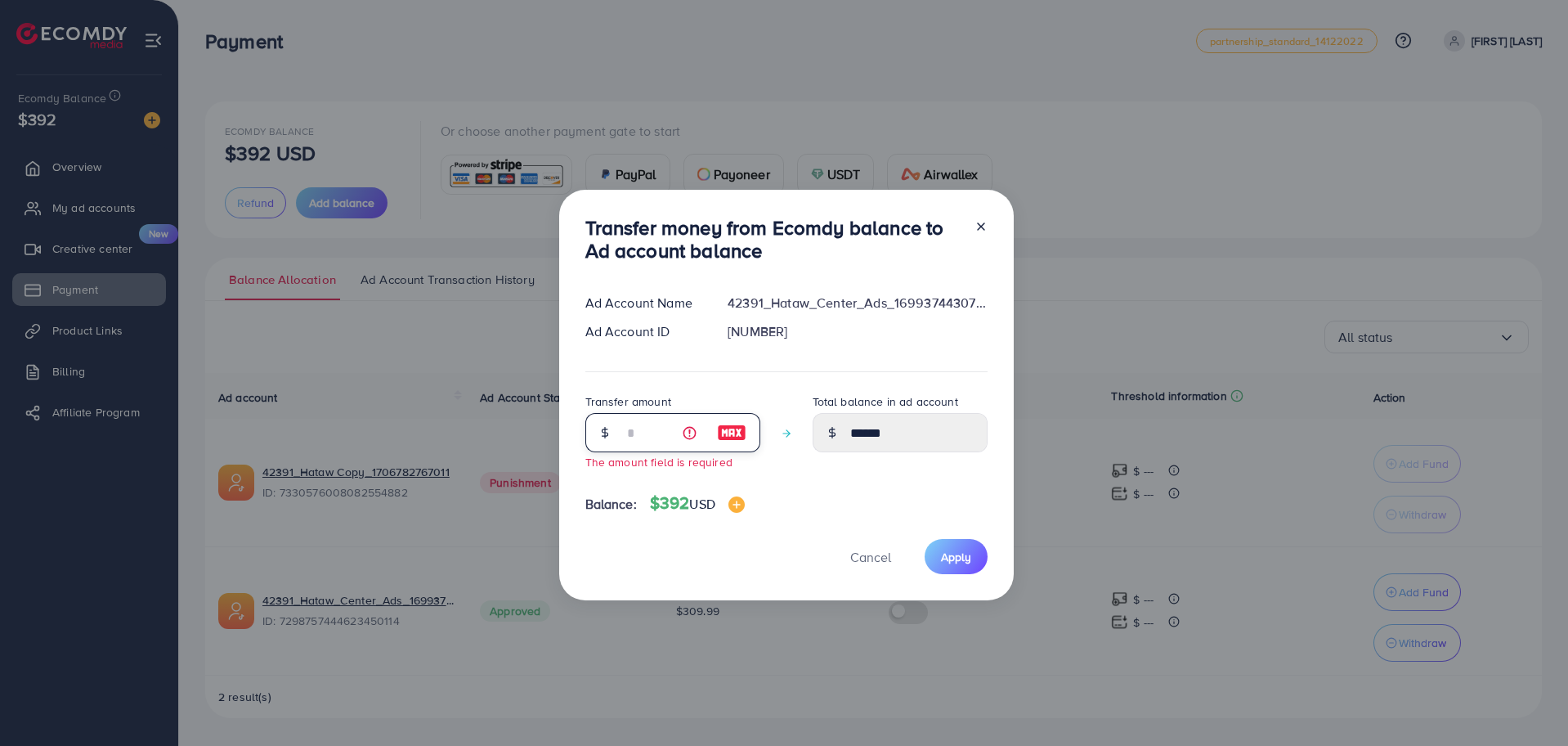 type on "*" 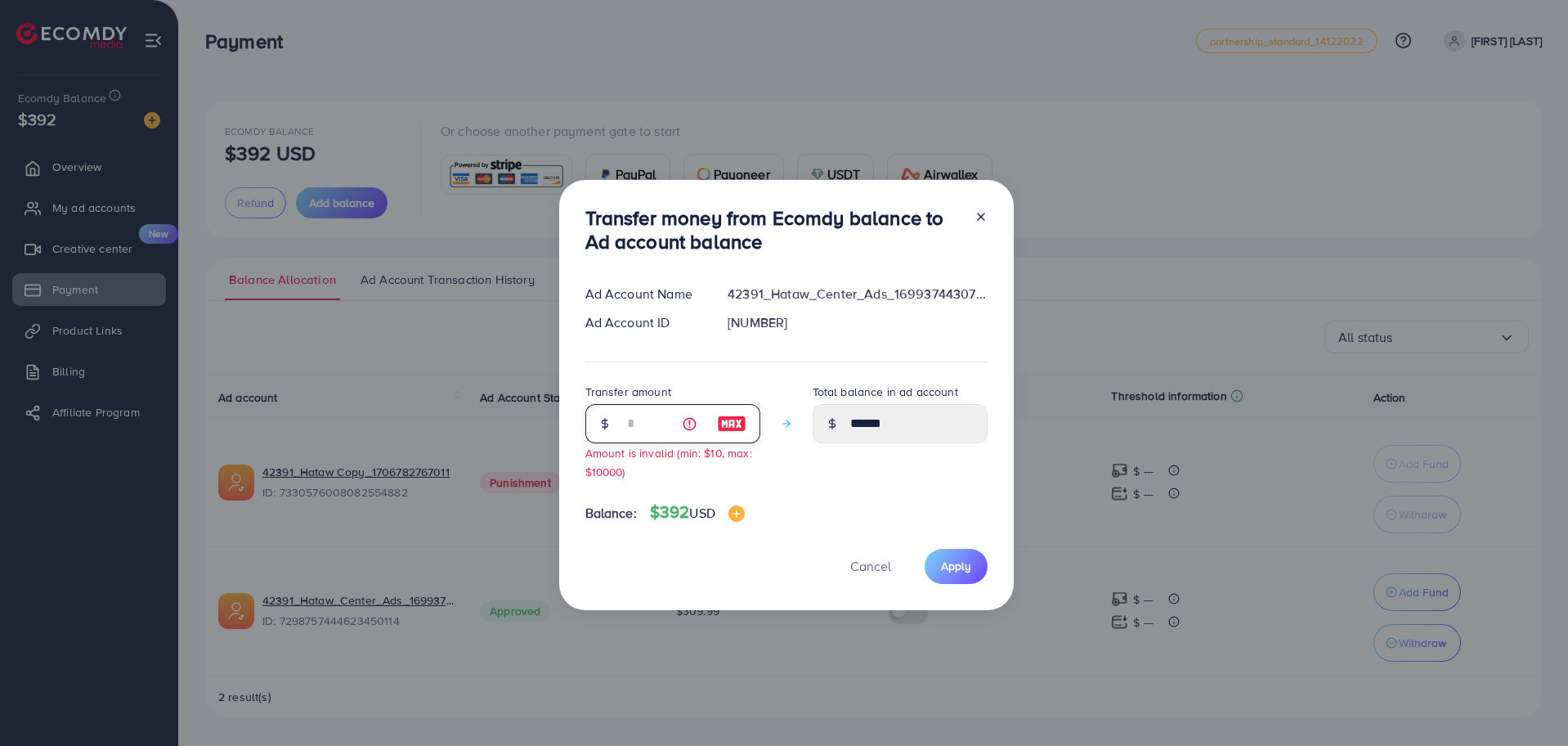 type on "******" 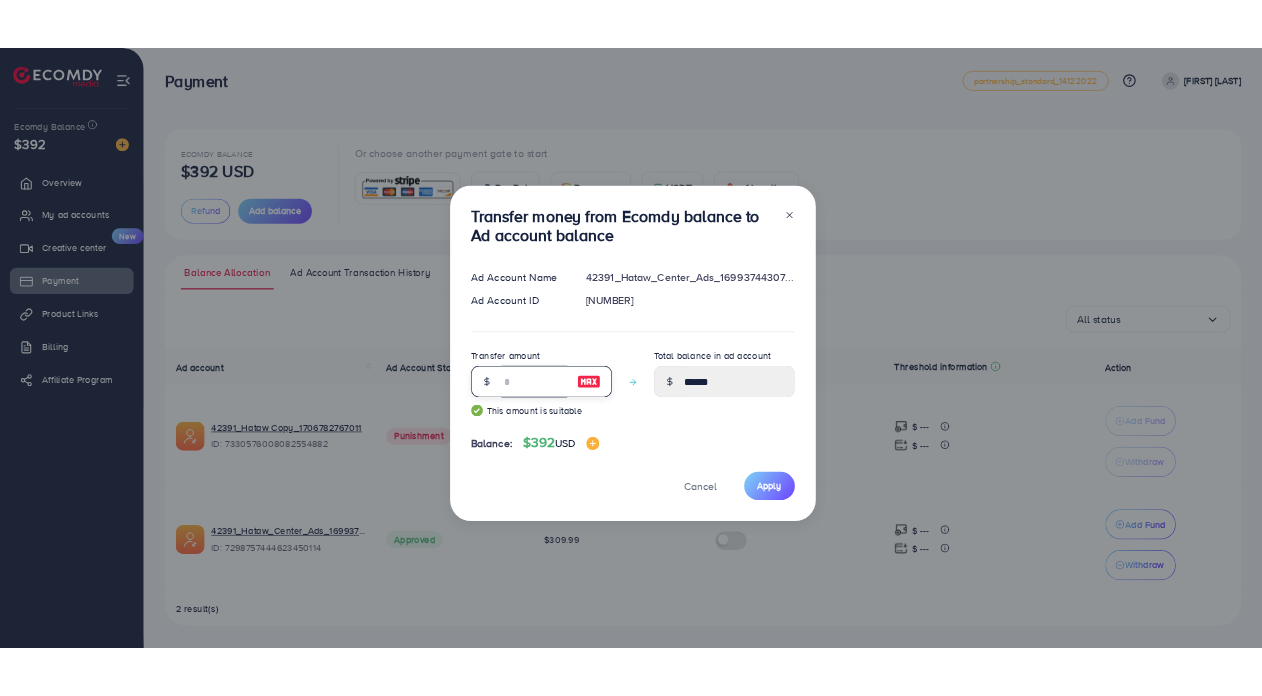 scroll, scrollTop: 27, scrollLeft: 0, axis: vertical 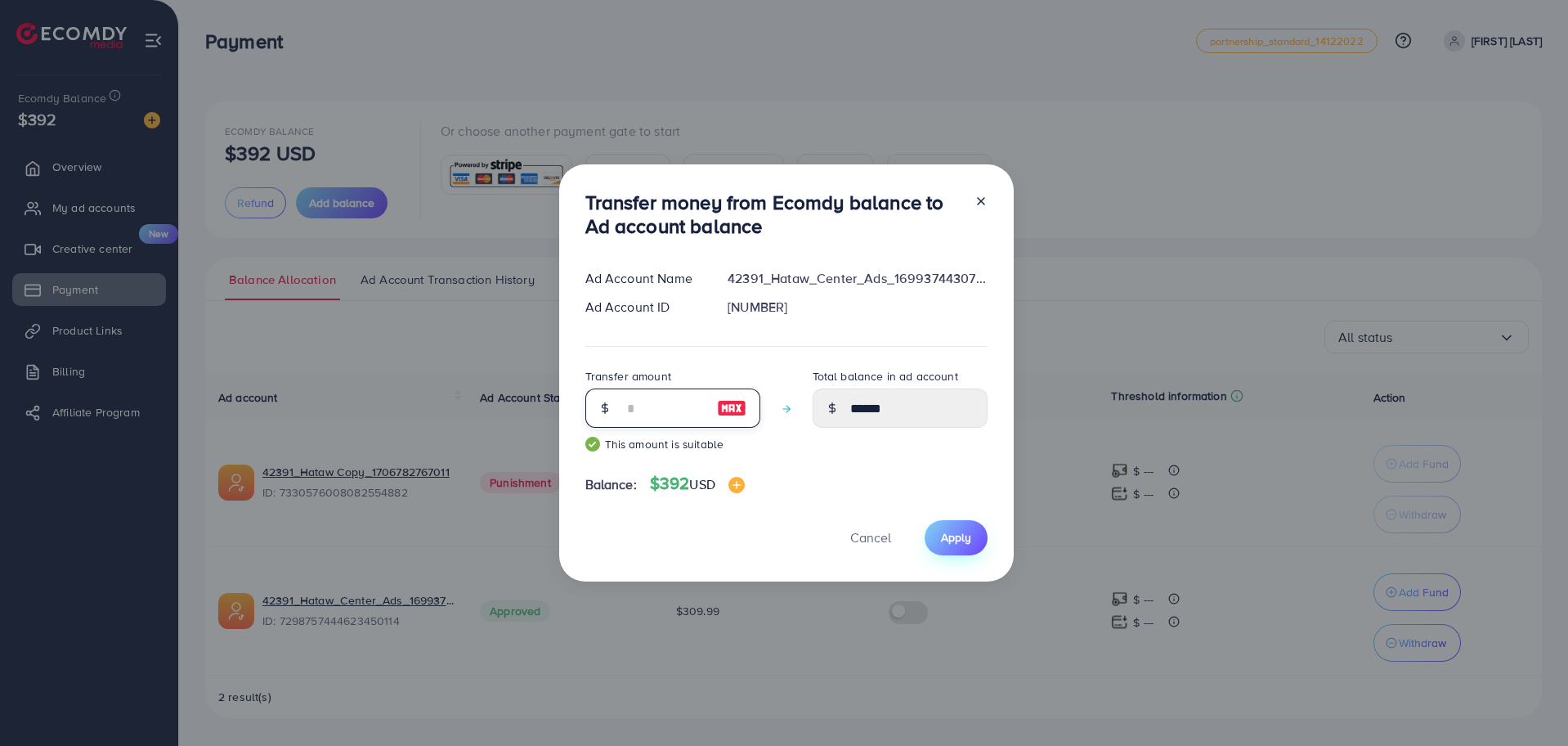 type on "**" 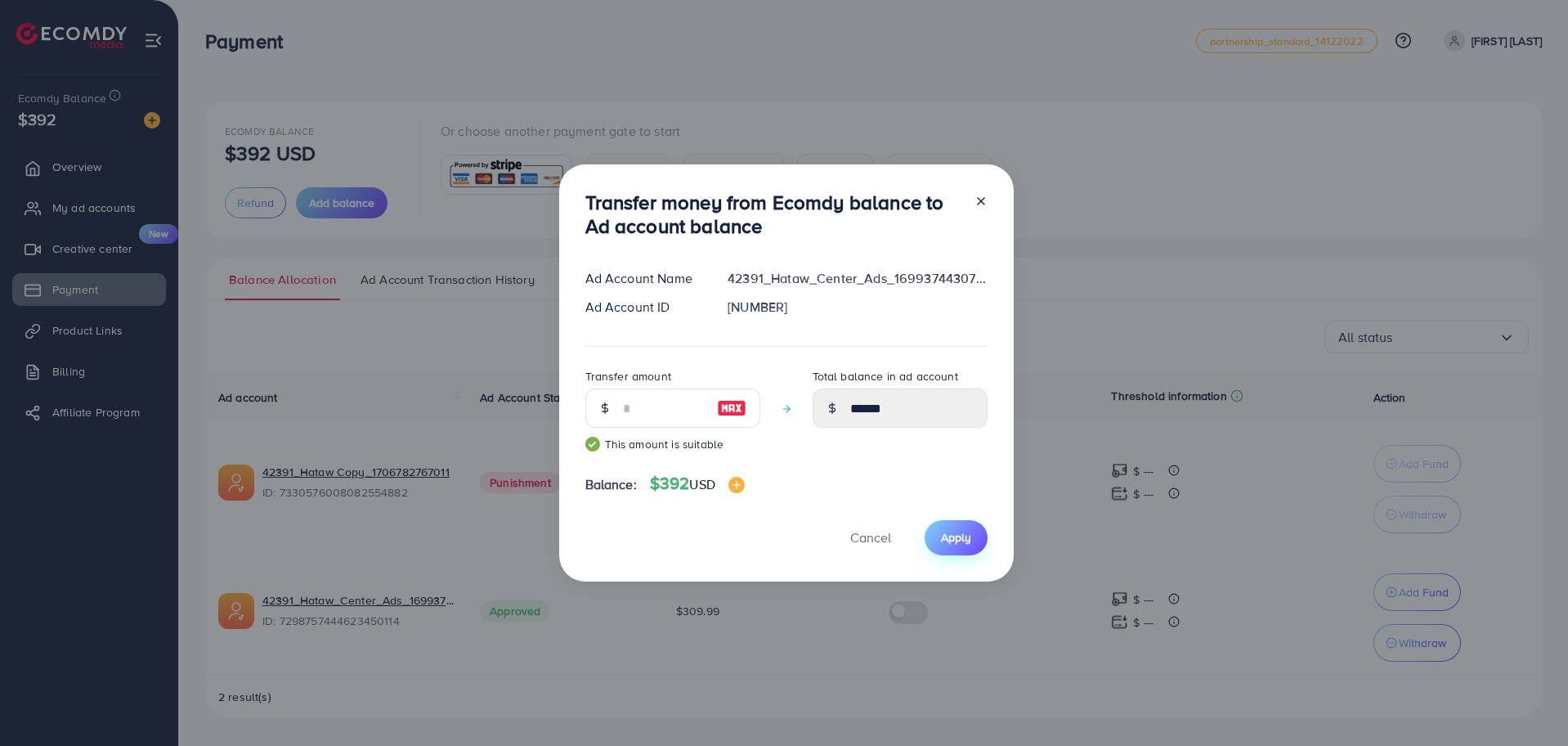 click on "Apply" at bounding box center (956, 537) 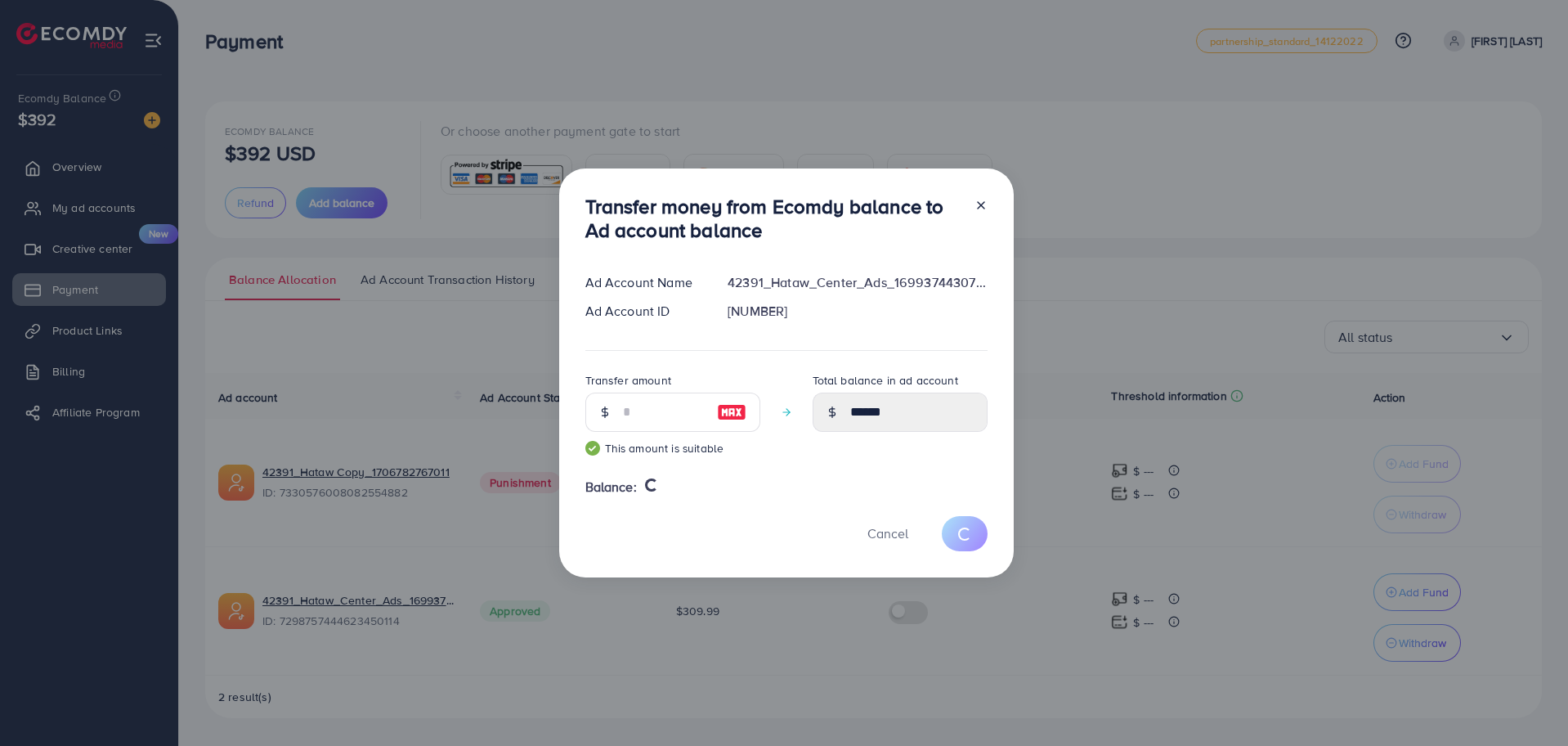 type 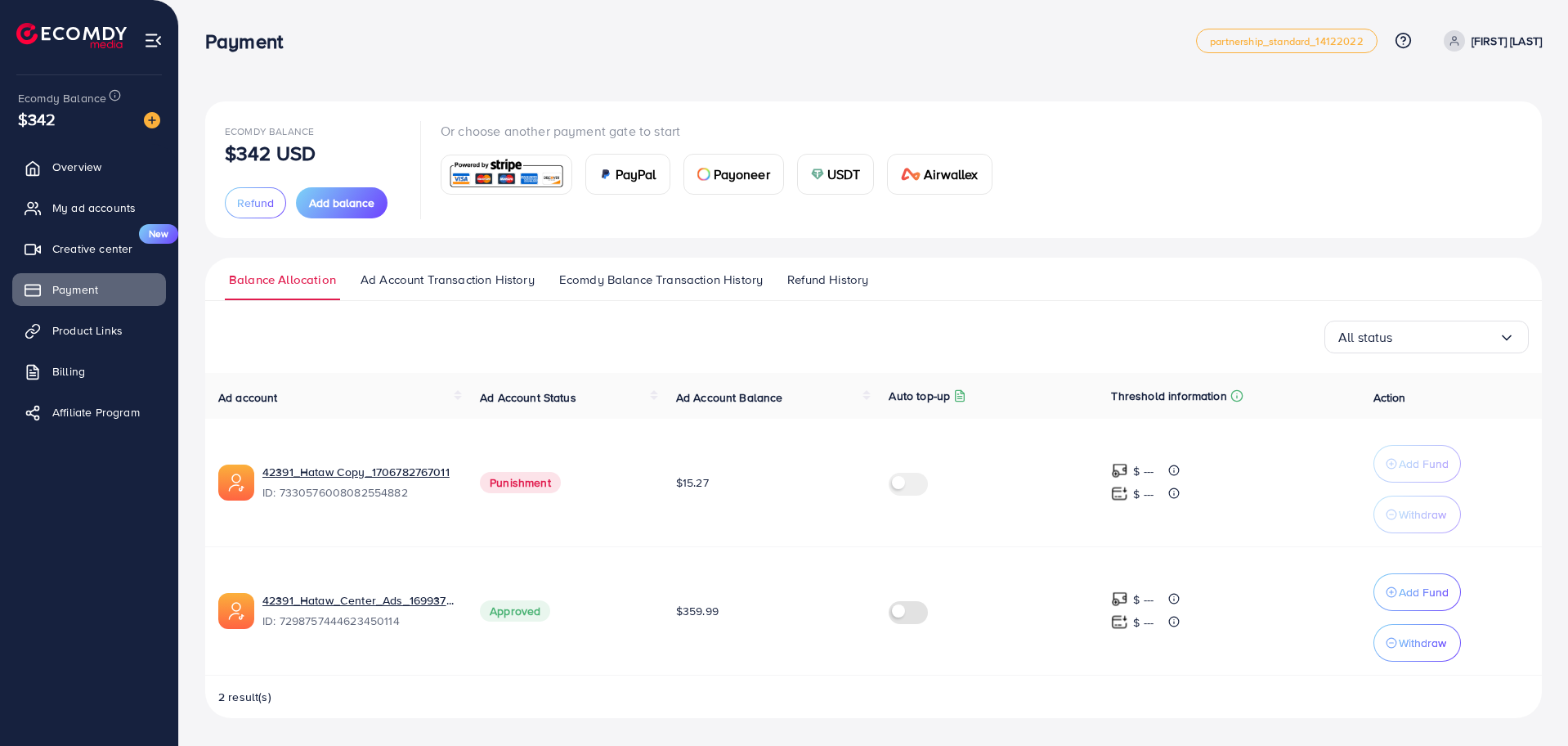 click on "Ecomdy Balance  $342 USD   Refund   Add balance   Or choose another payment gate to start   PayPal   Payoneer   USDT   Airwallex   Refund request form   Please choose the same payment method as the one you used to deposit.   Requested amount  * $  Max   Refund reason  *           Loading...      Detail reason  *  Receiving method  *           Loading...      I have read and accepted the  terms of service  Cancel   Next  Balance Allocation  Ad Account Transaction History   Ecomdy Balance Transaction History  Refund History
All status
Loading...                   Ad account Ad Account Status Ad Account Balance Auto top-up Threshold information Action            42391_Hataw Copy_1706782767011  ID: [NUMBER]  Punishment   $15.27   $ ---   $ ---   Add Fund   Withdraw       42391_Hataw_Center_Ads_1699374430760  ID: [NUMBER]  Approved   $359.99   $ ---   $ ---   Add Fund   Withdraw          2 result(s)
All status
Loading..." at bounding box center [873, 372] 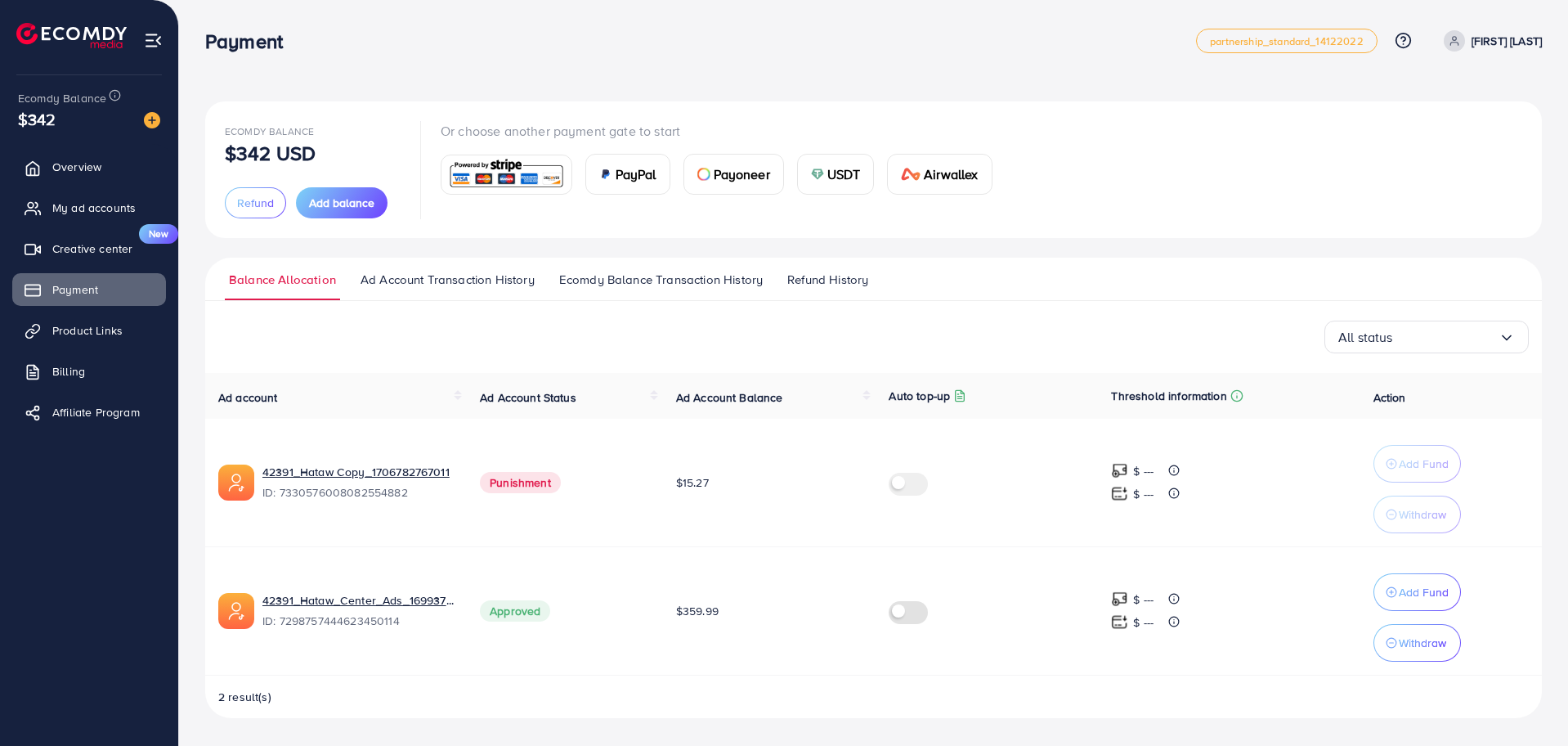 click on "Payment" at bounding box center [701, 41] 